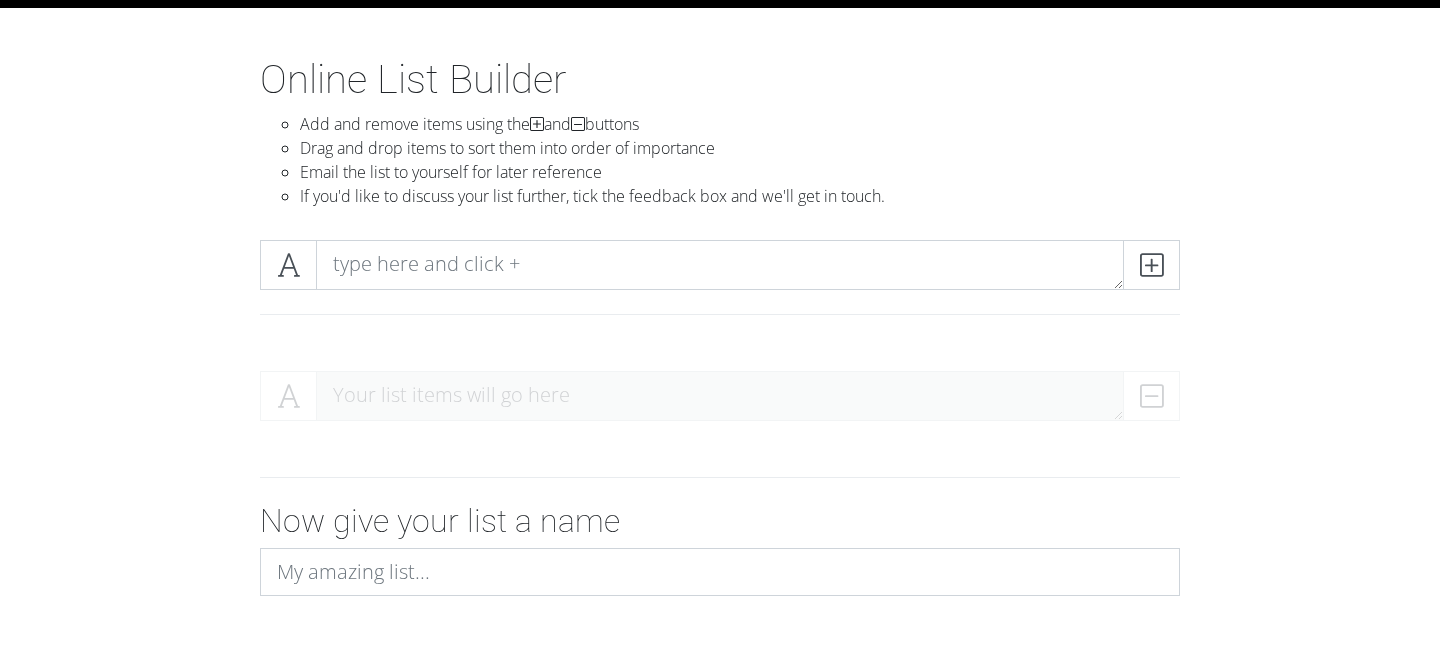 scroll, scrollTop: 100, scrollLeft: 0, axis: vertical 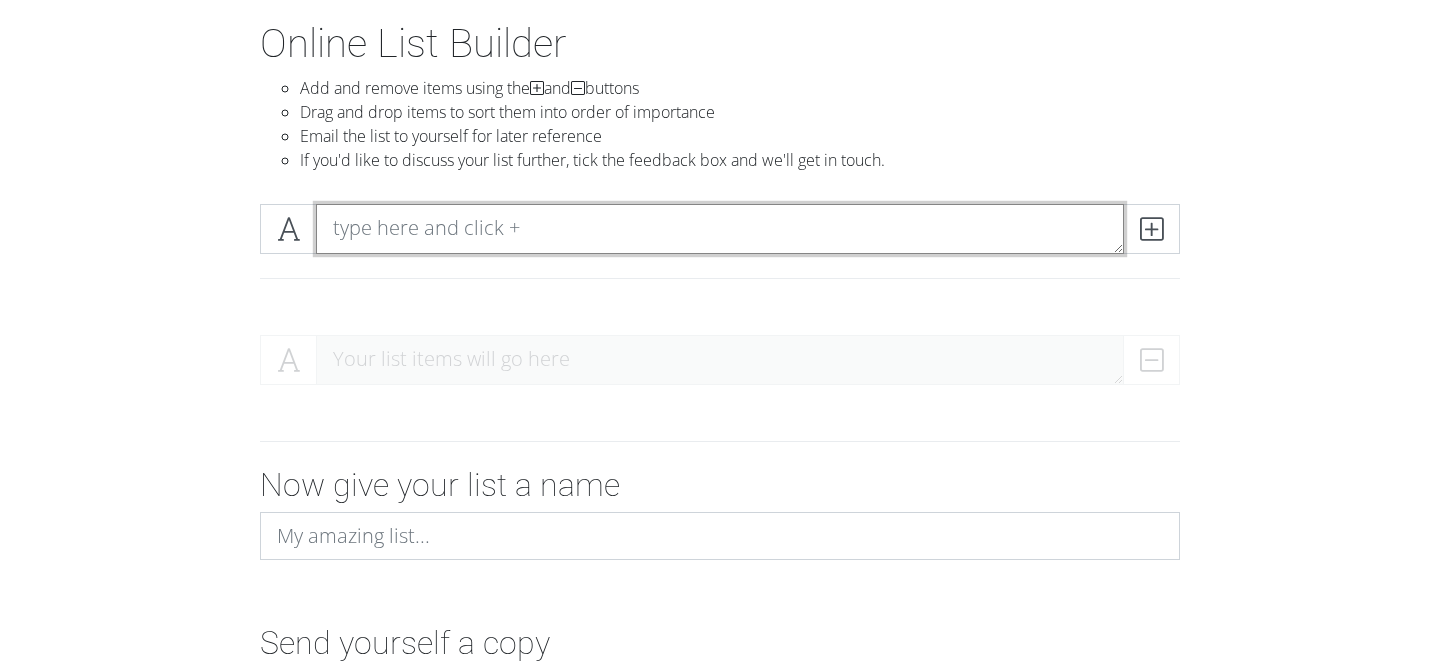 click at bounding box center [720, 229] 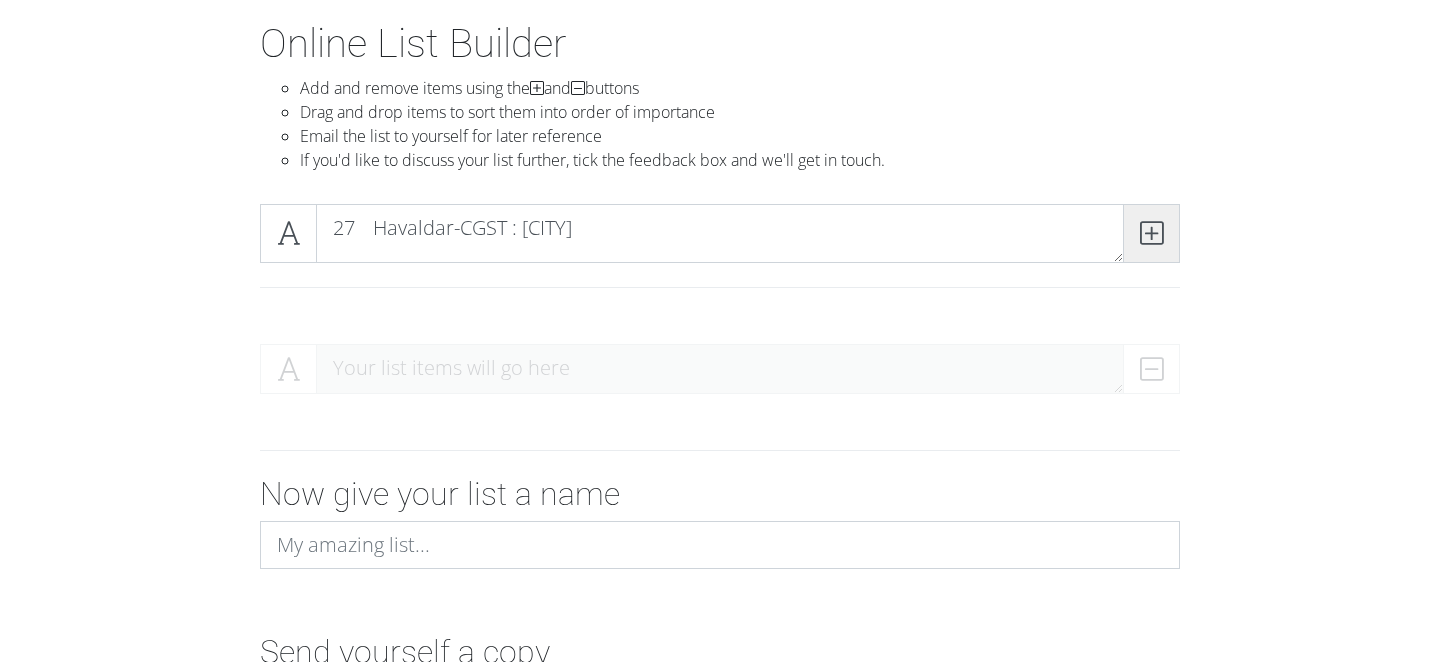 click at bounding box center (1151, 233) 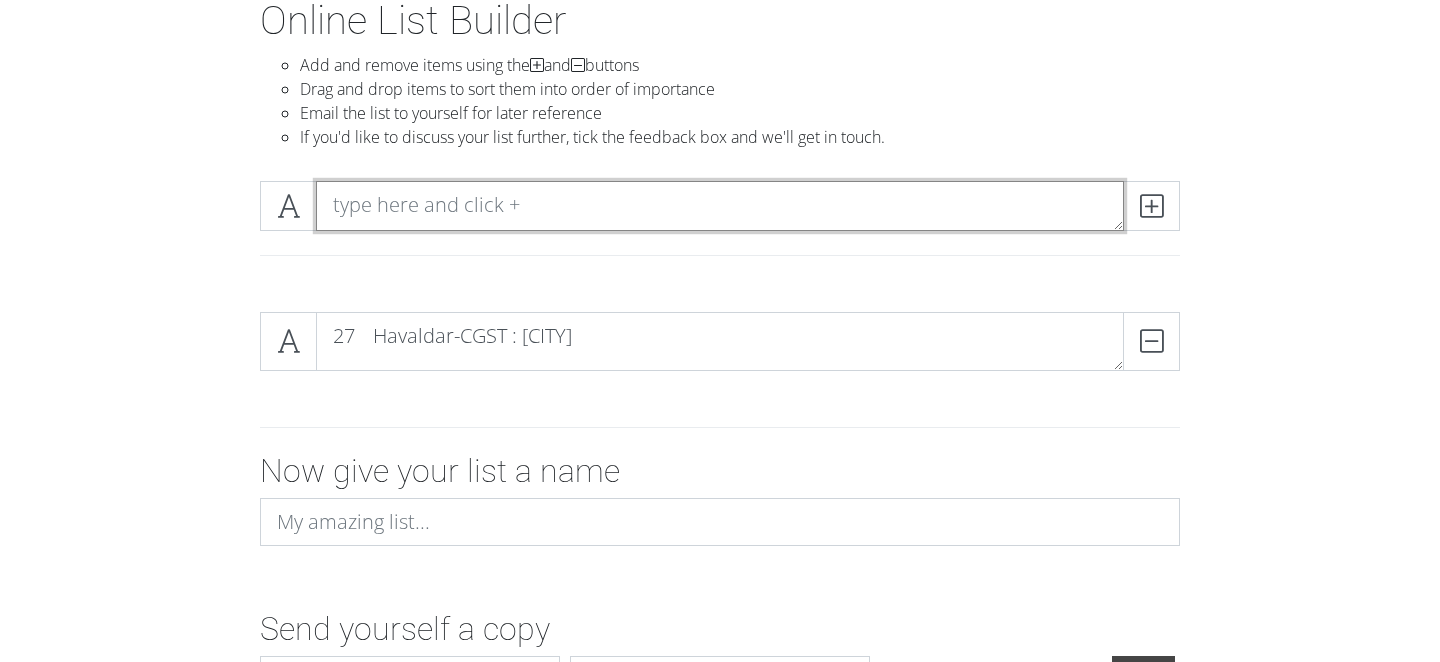scroll, scrollTop: 200, scrollLeft: 0, axis: vertical 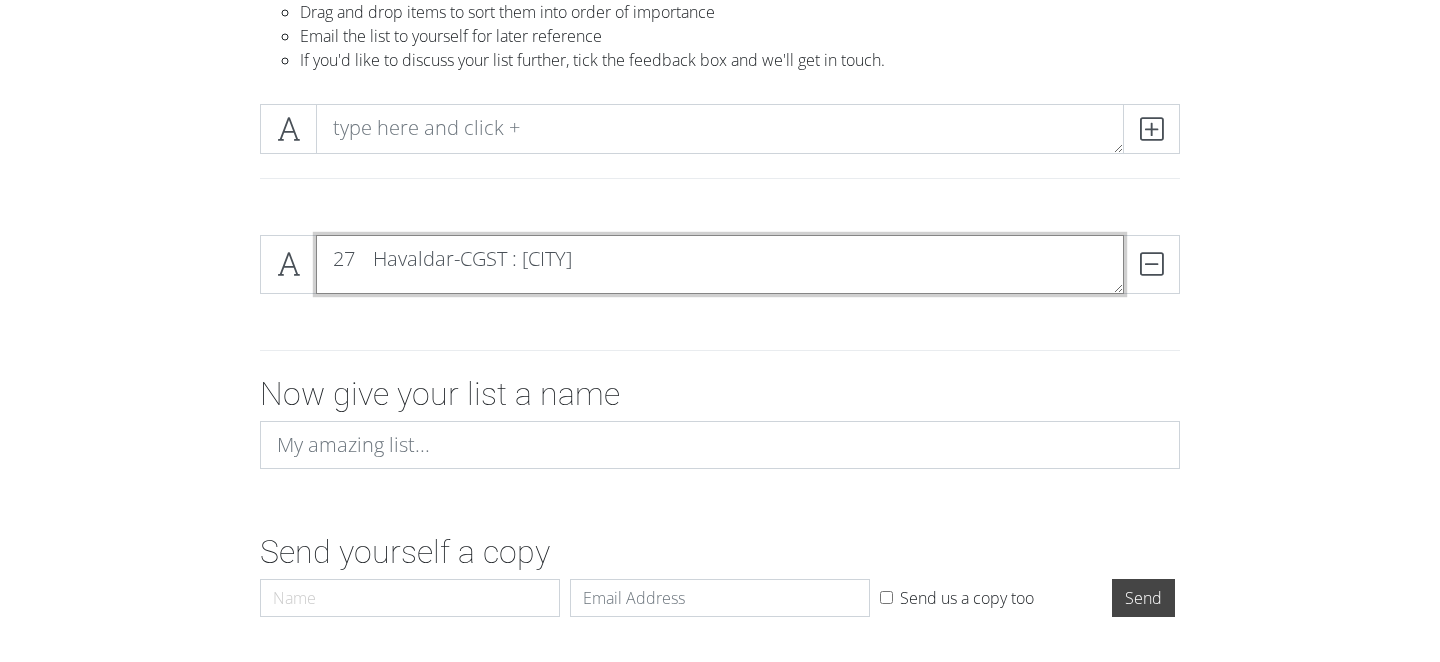 click on "27	Havaldar-CGST : [CITY]" at bounding box center [720, 264] 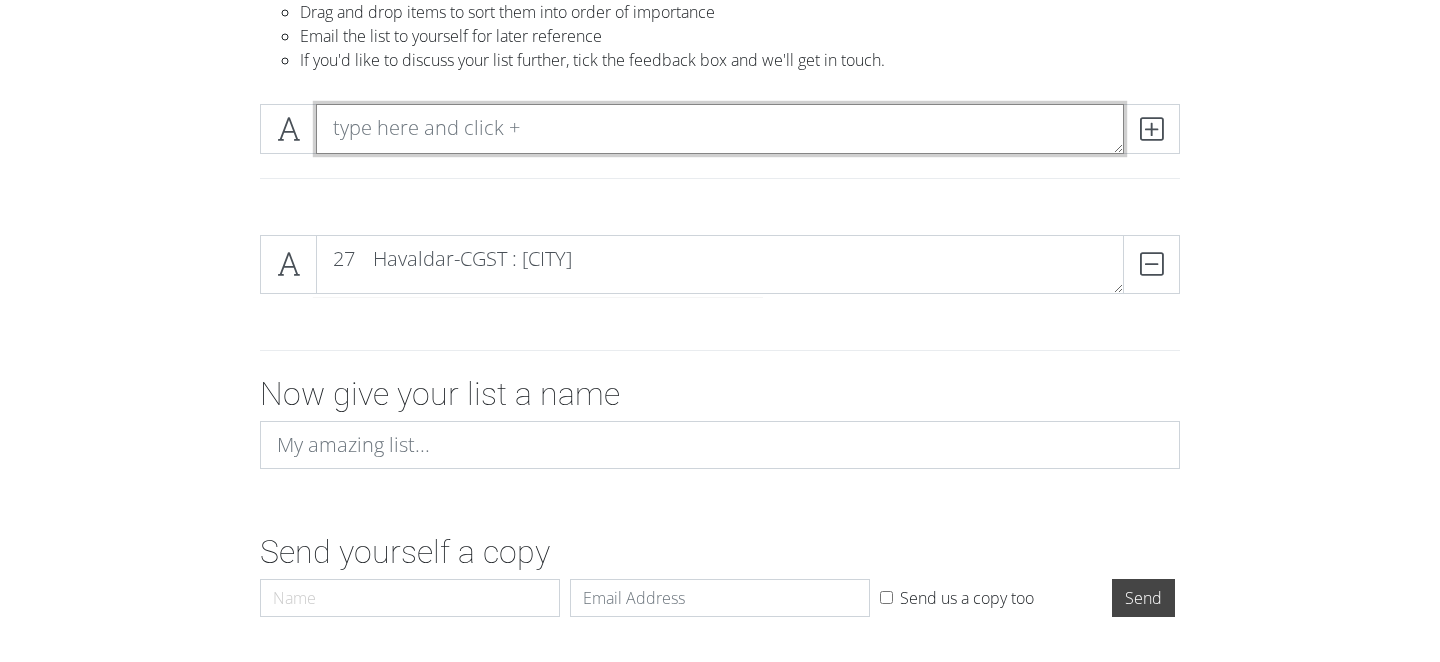 click at bounding box center (720, 129) 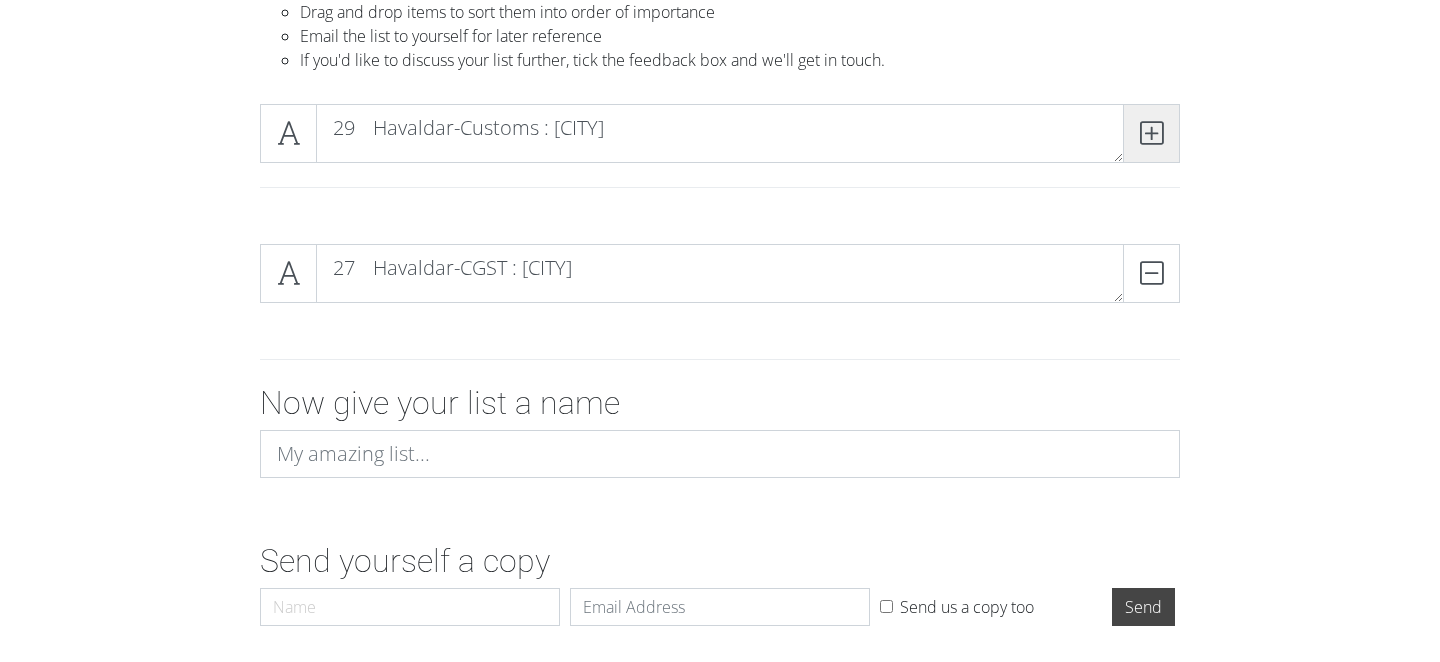 click at bounding box center [1151, 133] 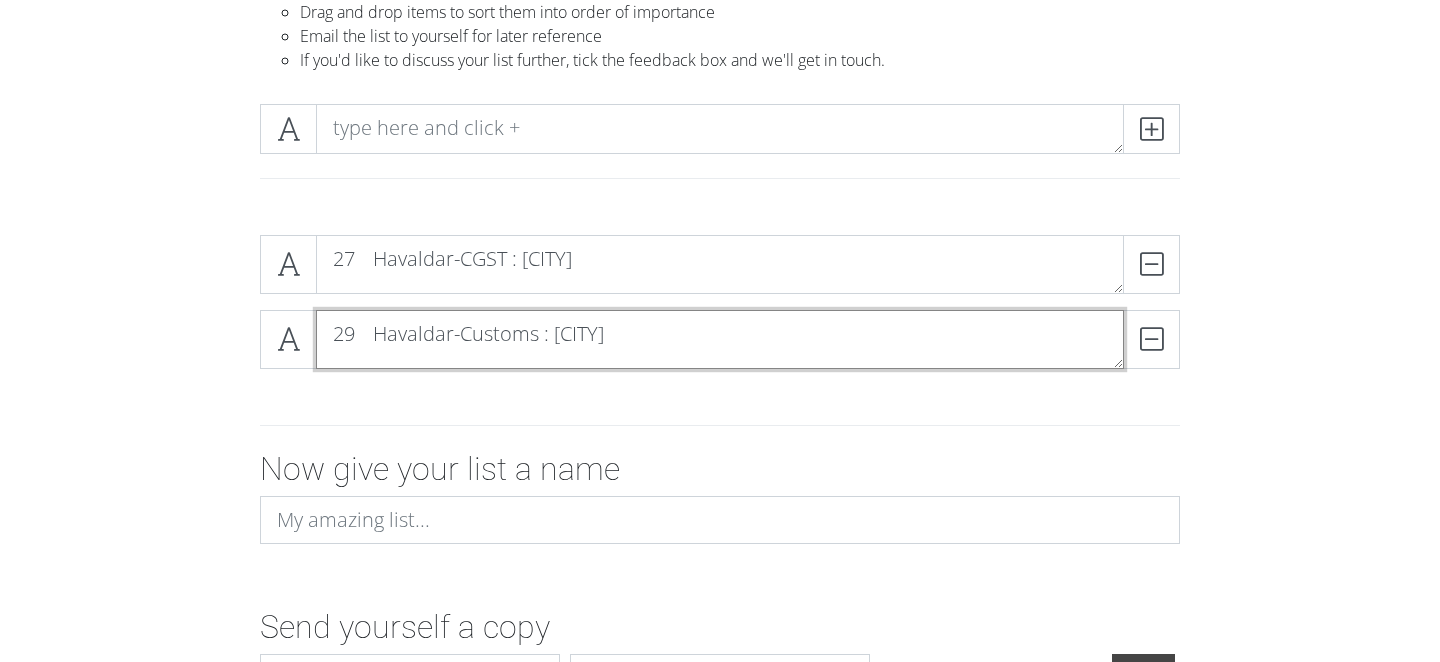 drag, startPoint x: 428, startPoint y: 432, endPoint x: 398, endPoint y: 417, distance: 33.54102 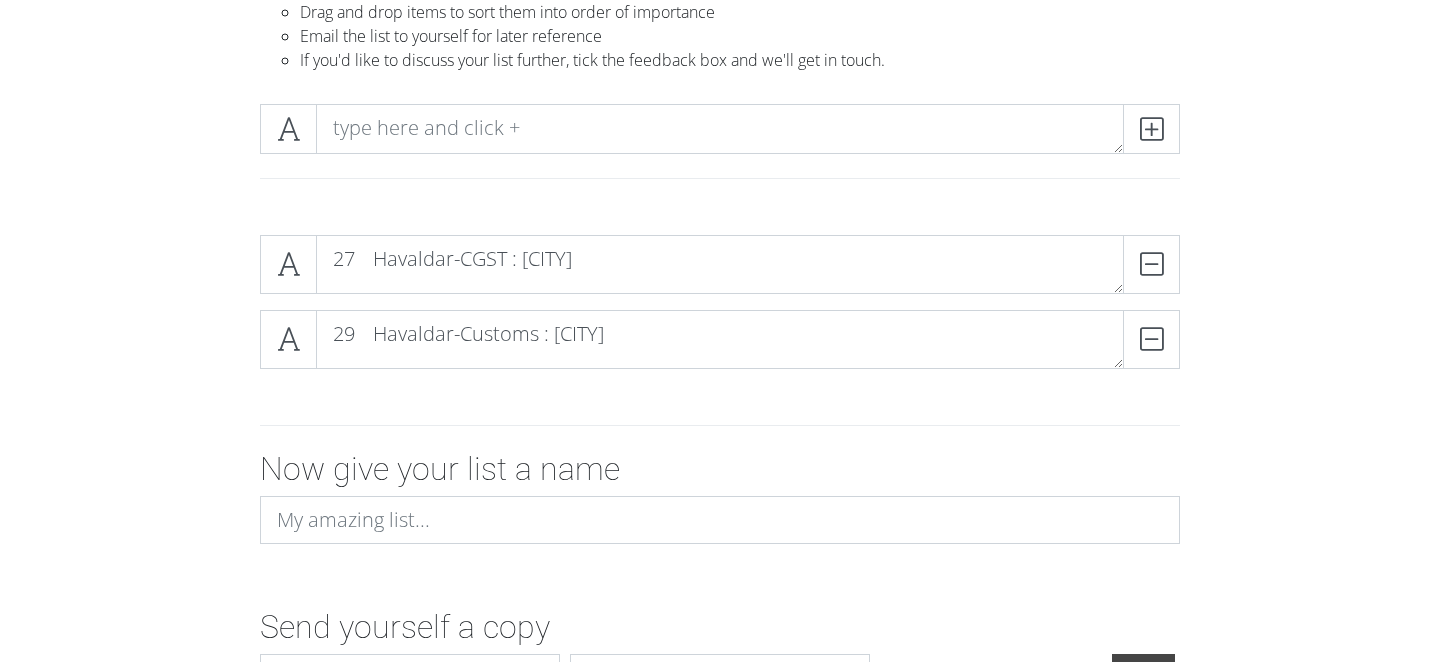 click on "27	Havaldar-CGST : [CITY]
29	Havaldar-Customs : [CITY]
DELETE" at bounding box center (720, 310) 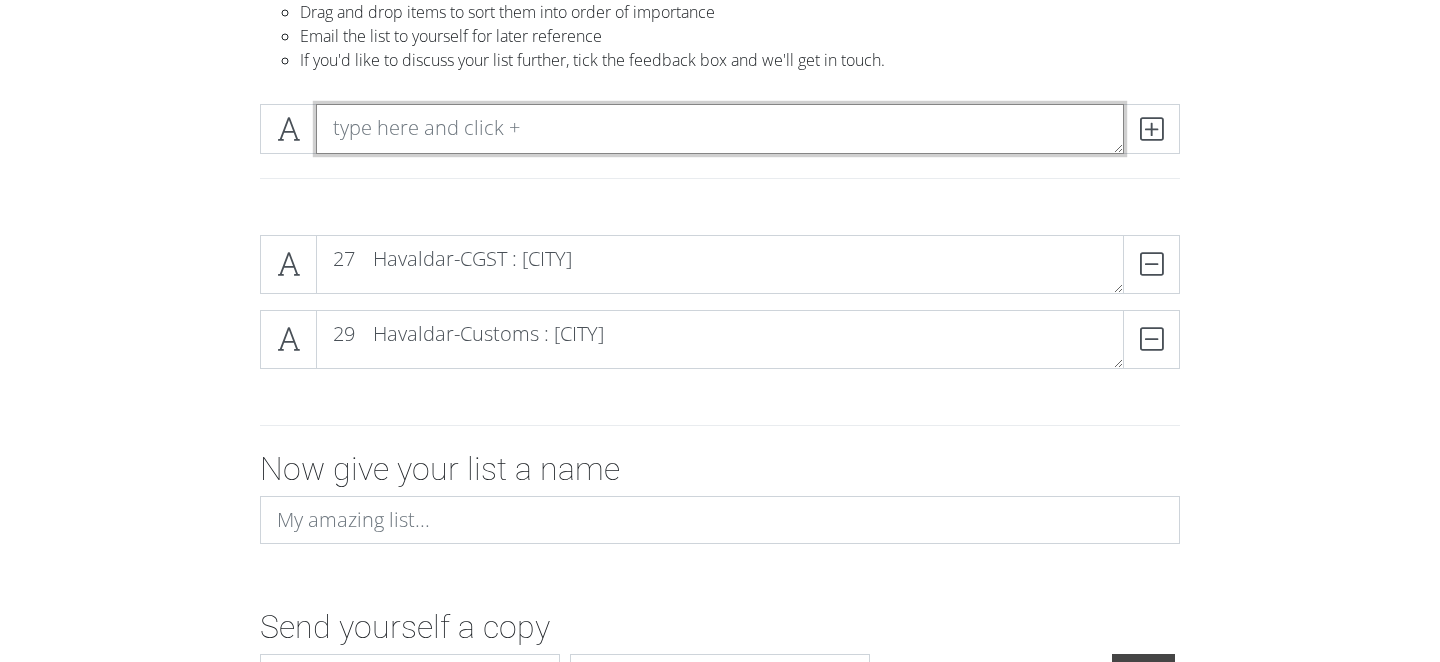 click at bounding box center [720, 129] 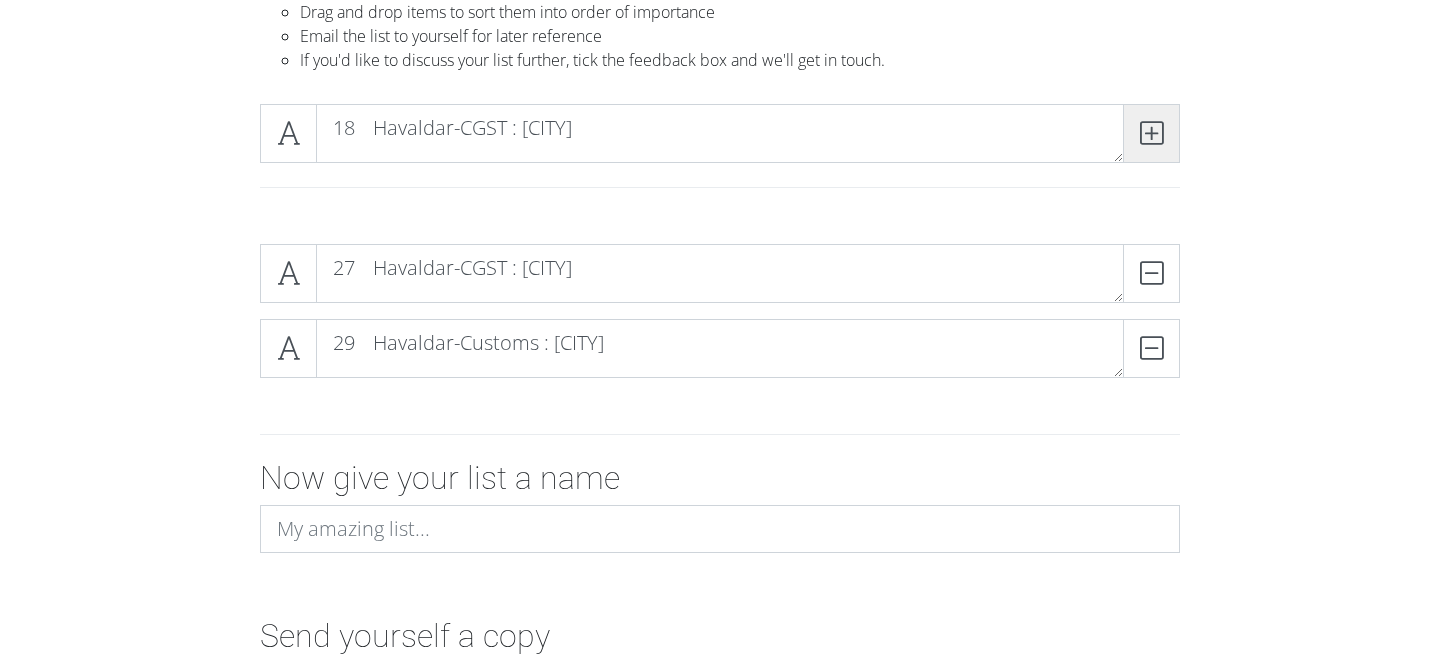 click at bounding box center [1151, 133] 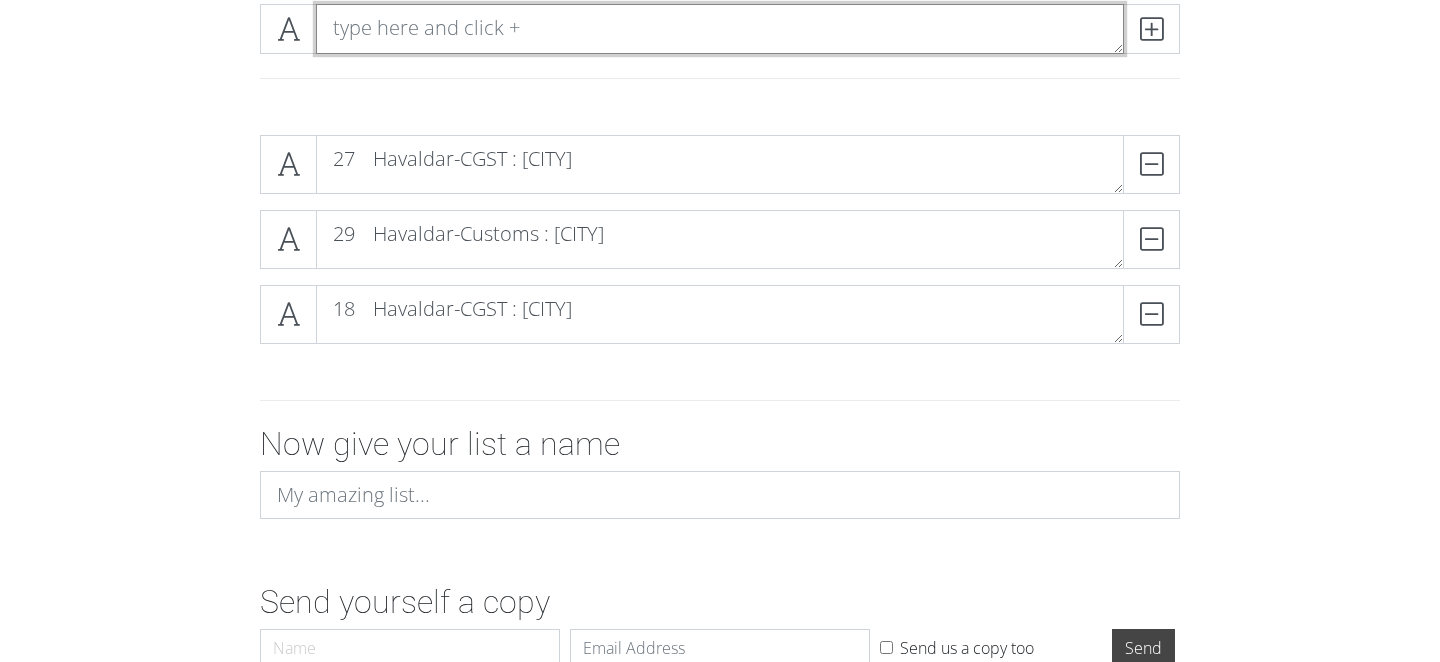 scroll, scrollTop: 200, scrollLeft: 0, axis: vertical 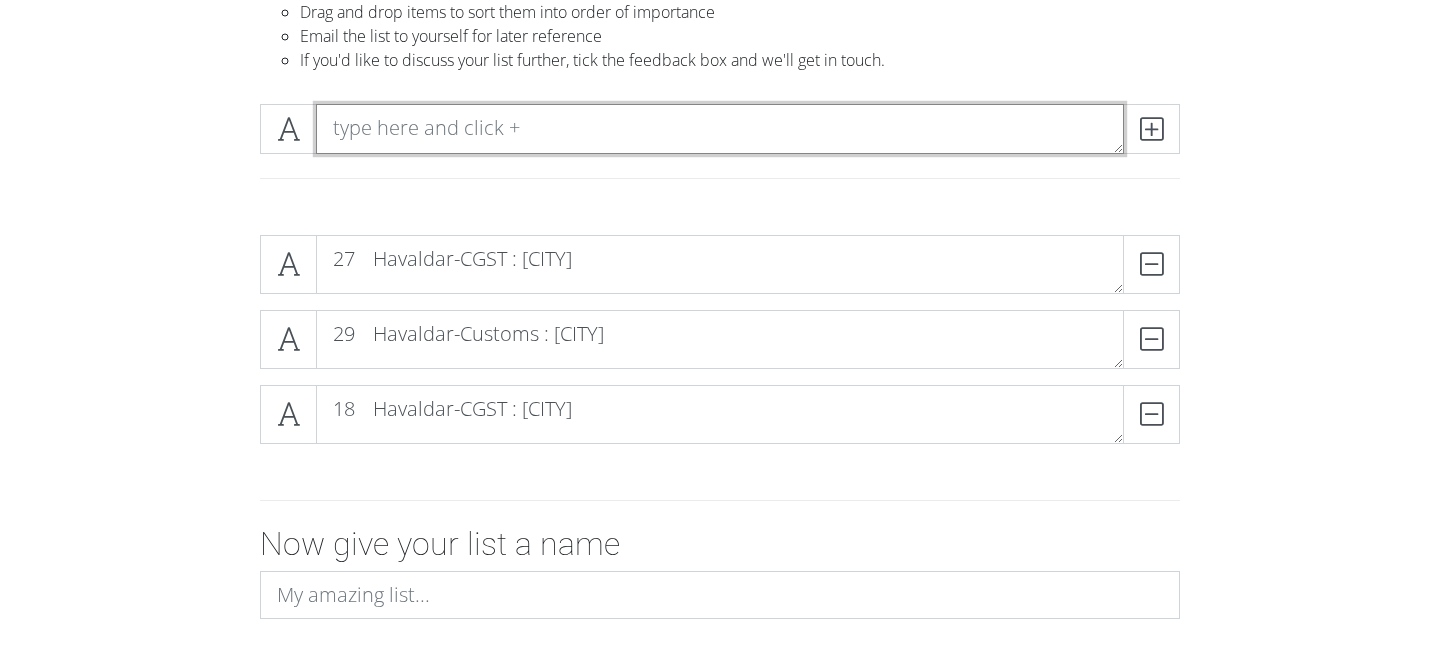 paste on "35	Havaldar-CGST : [CITY]" 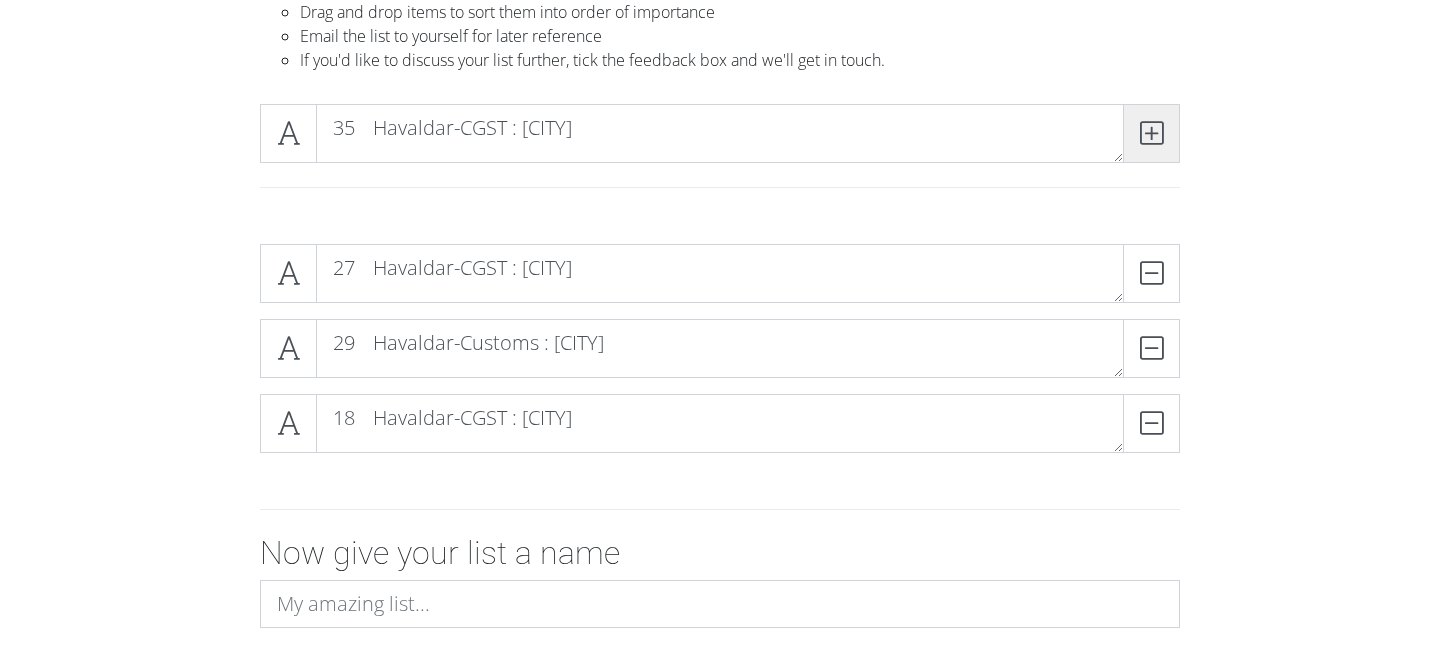 click at bounding box center [1151, 133] 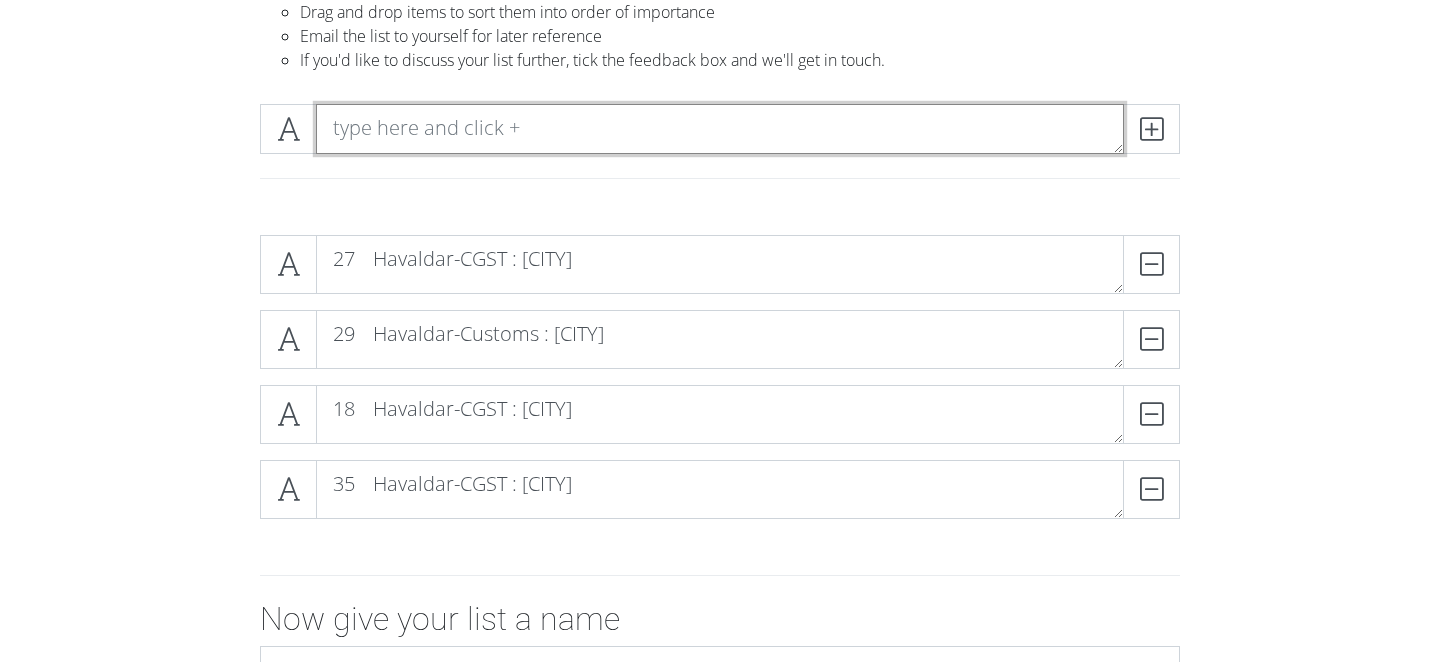paste on "43	Havaldar-CGST : [CITY]" 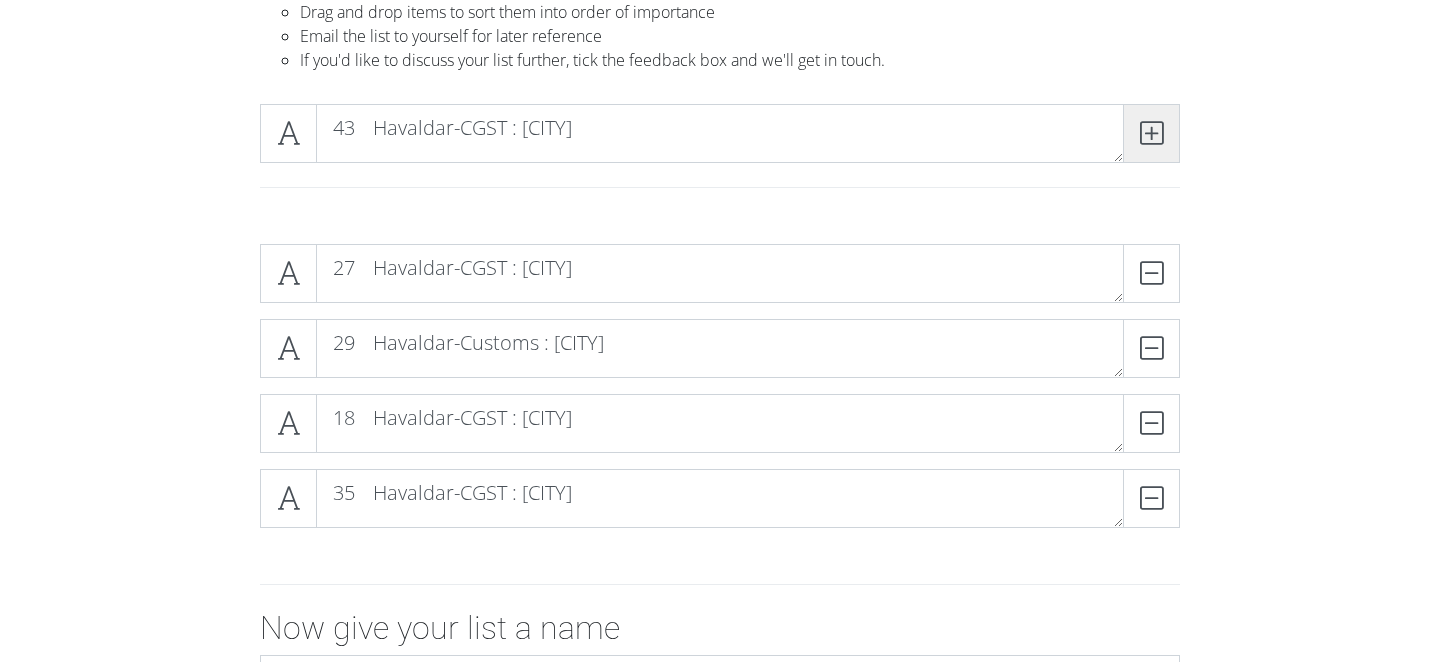 click at bounding box center (1151, 133) 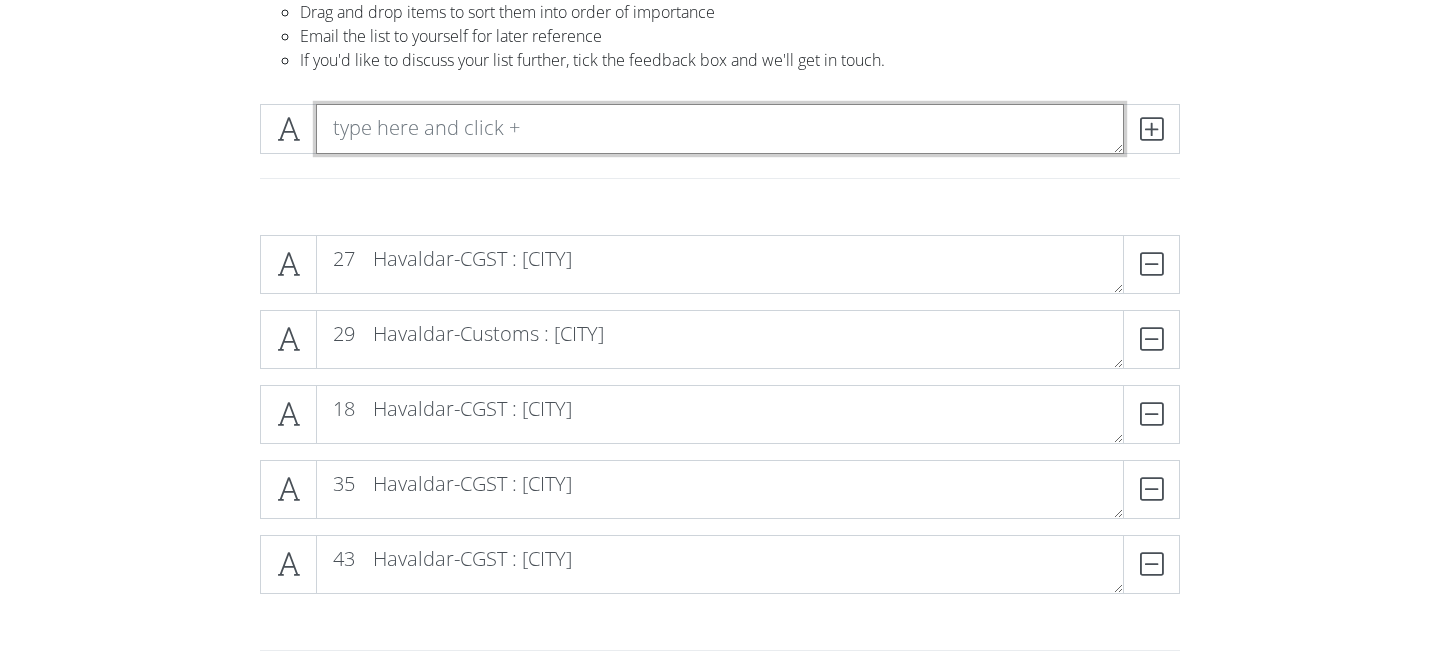 paste on "50	Havaldar-CGST : [CITY]" 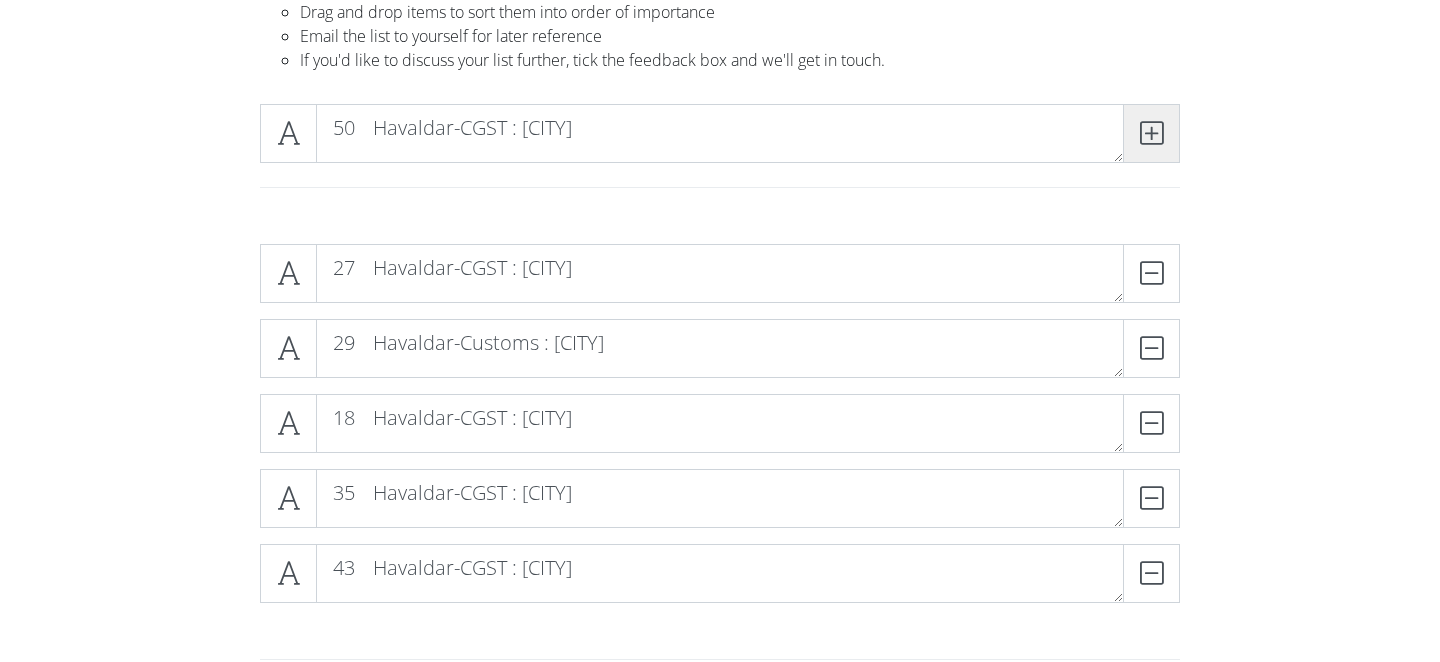 click at bounding box center (1151, 133) 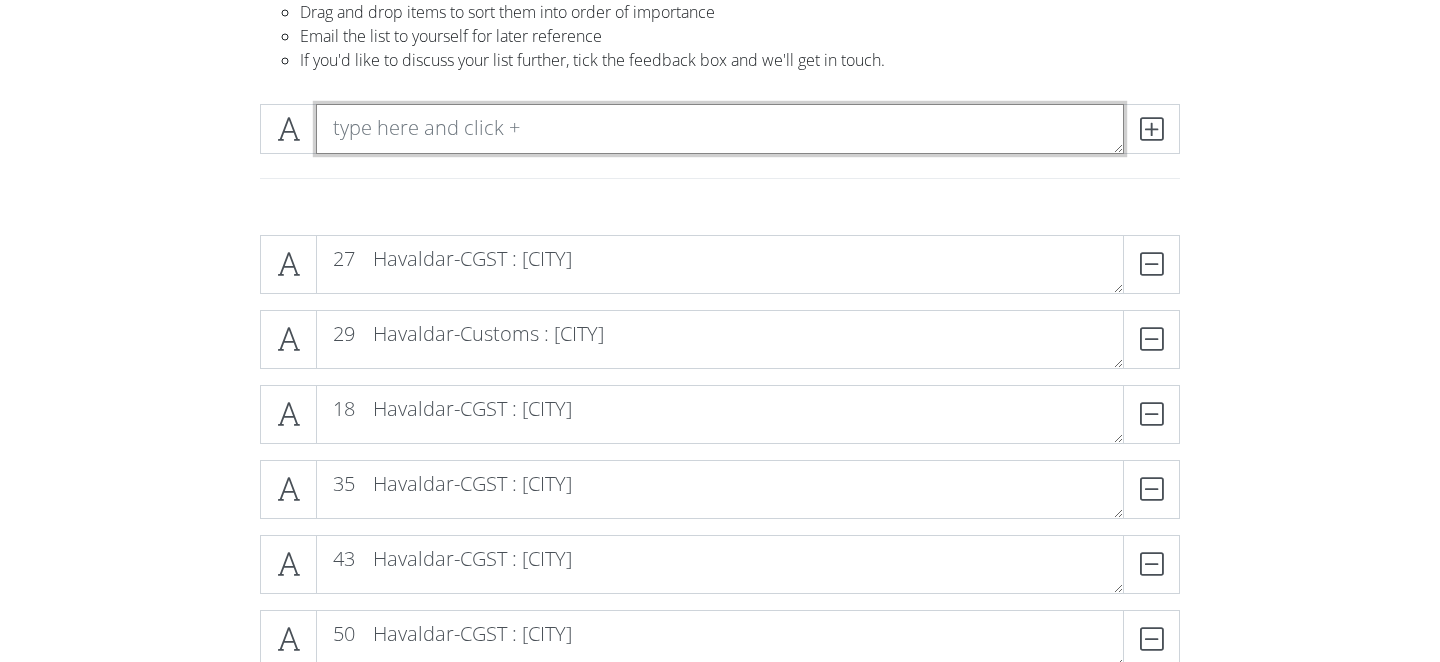 scroll, scrollTop: 9, scrollLeft: 0, axis: vertical 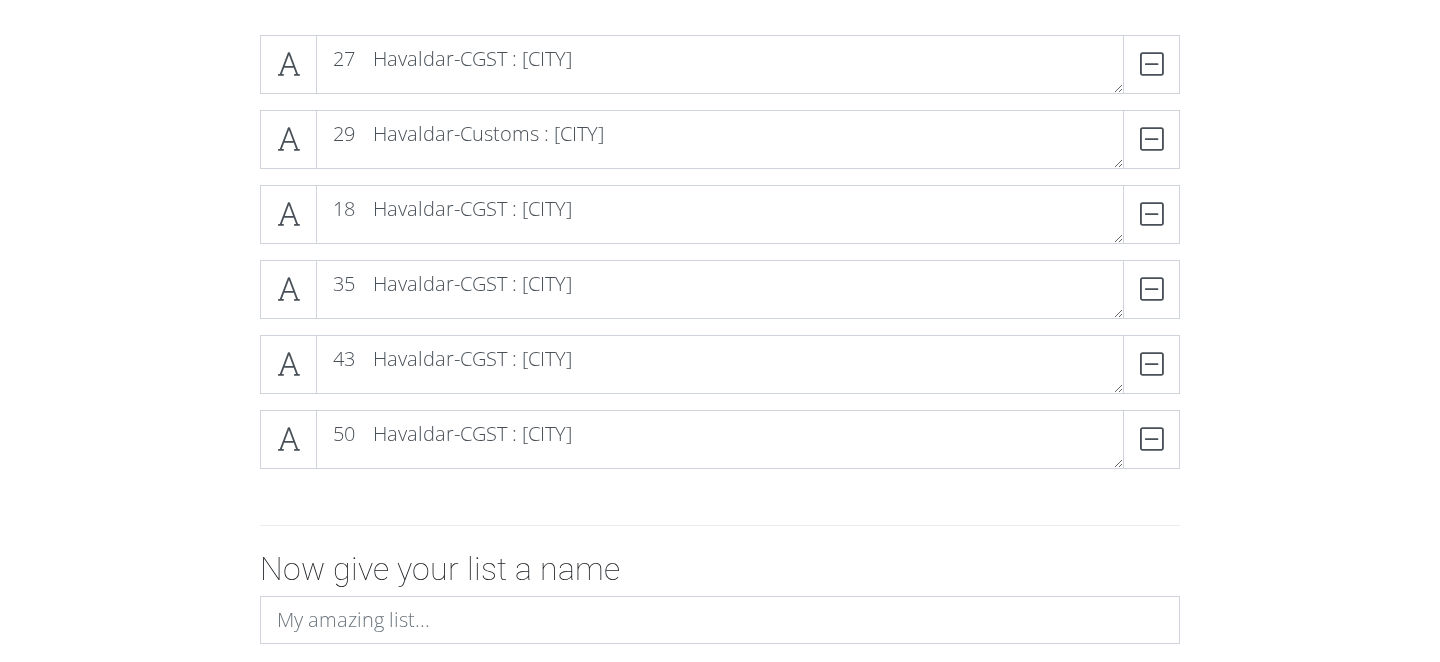 paste on "47	Havaldar-CGST : [CITY]" 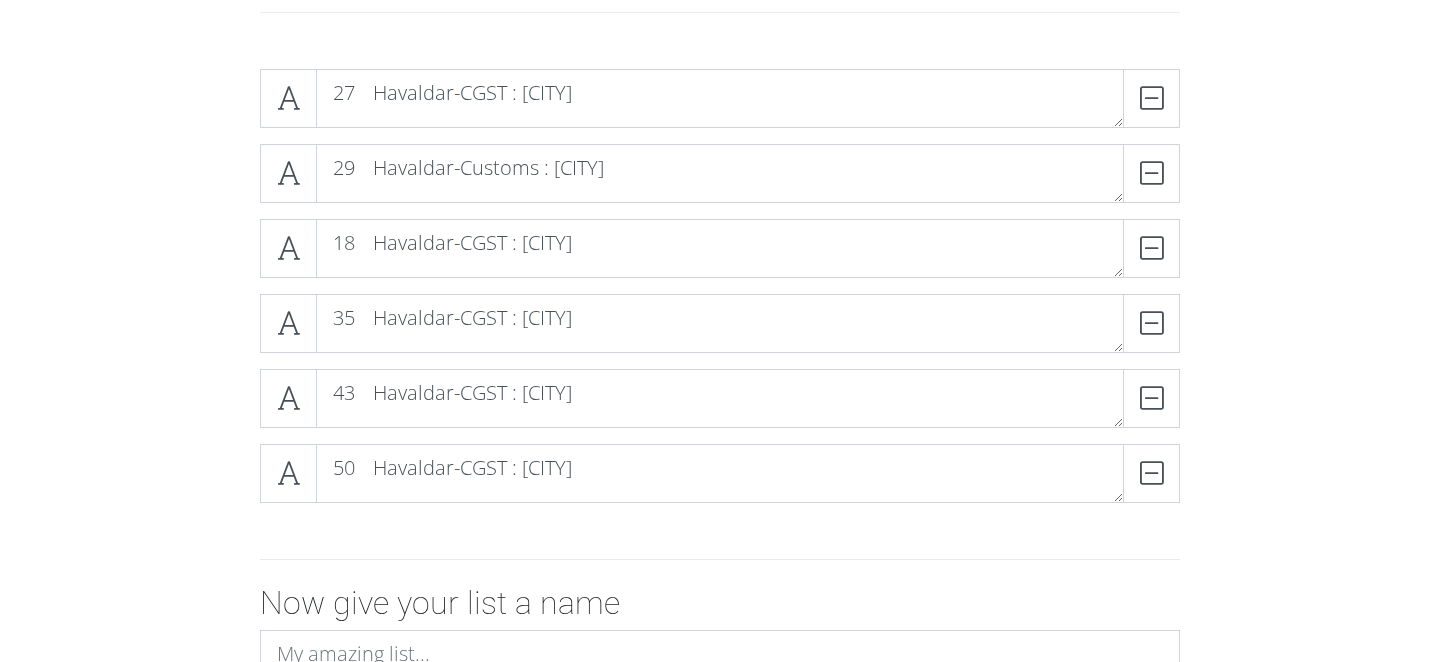 scroll, scrollTop: 0, scrollLeft: 0, axis: both 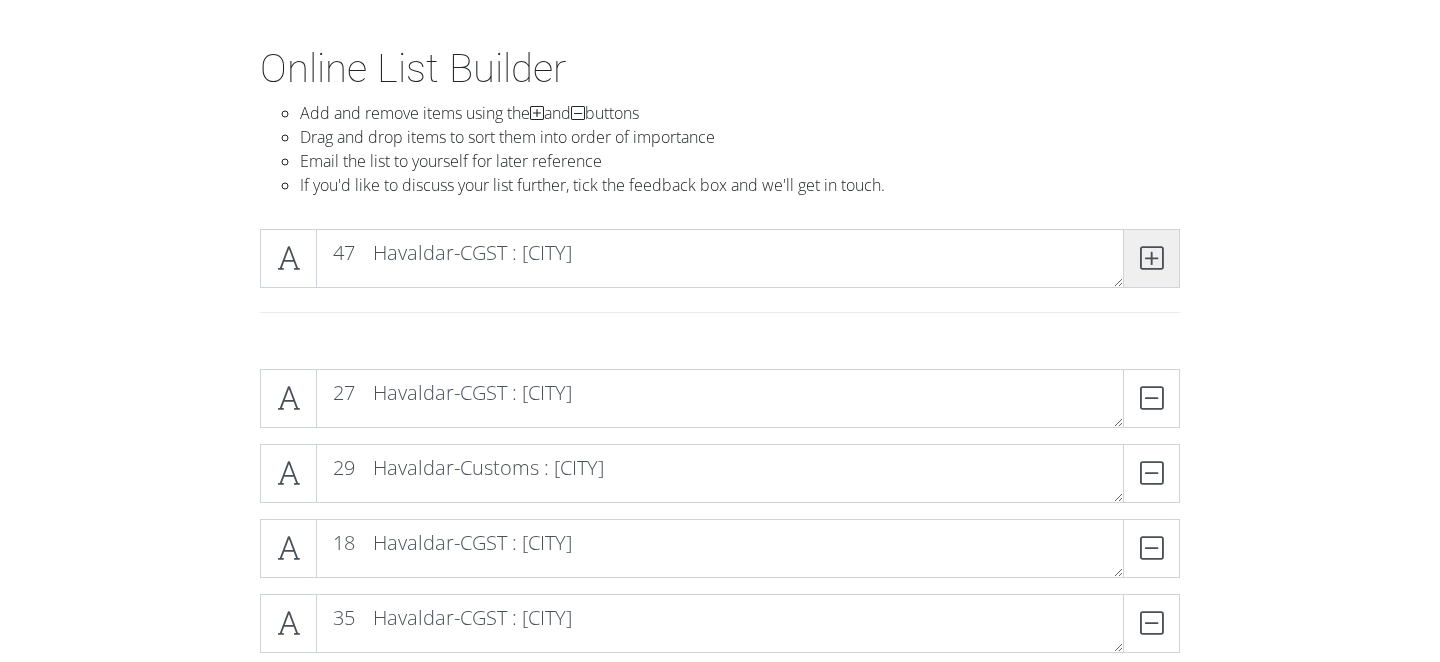 click at bounding box center (1151, 258) 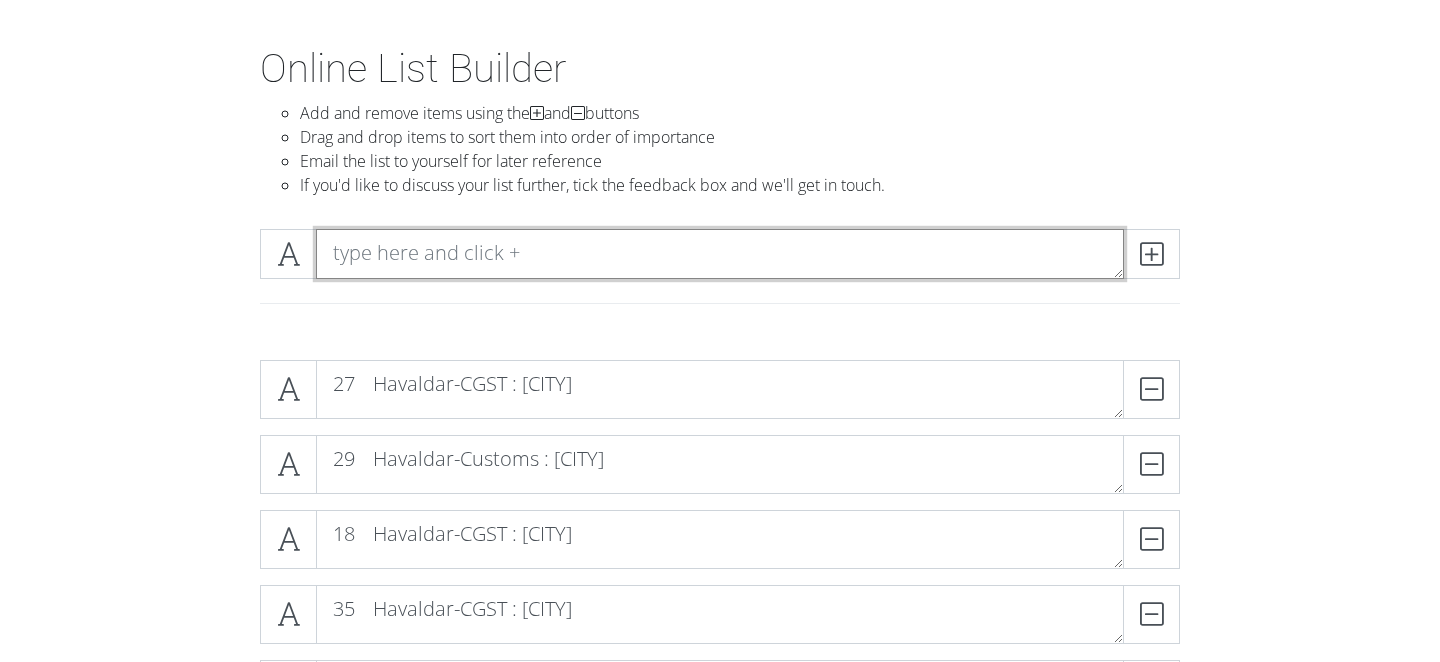 paste on "52	Havaldar-Customs : [CITY]" 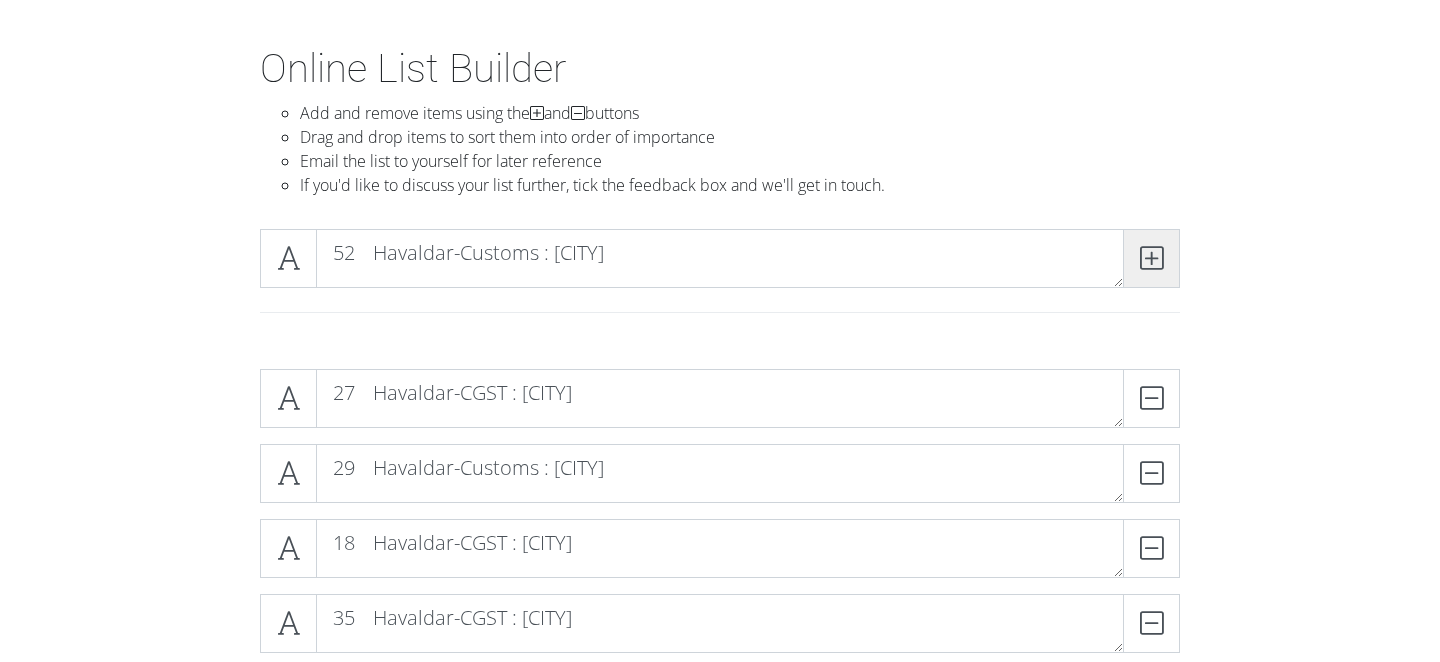 click at bounding box center [1151, 258] 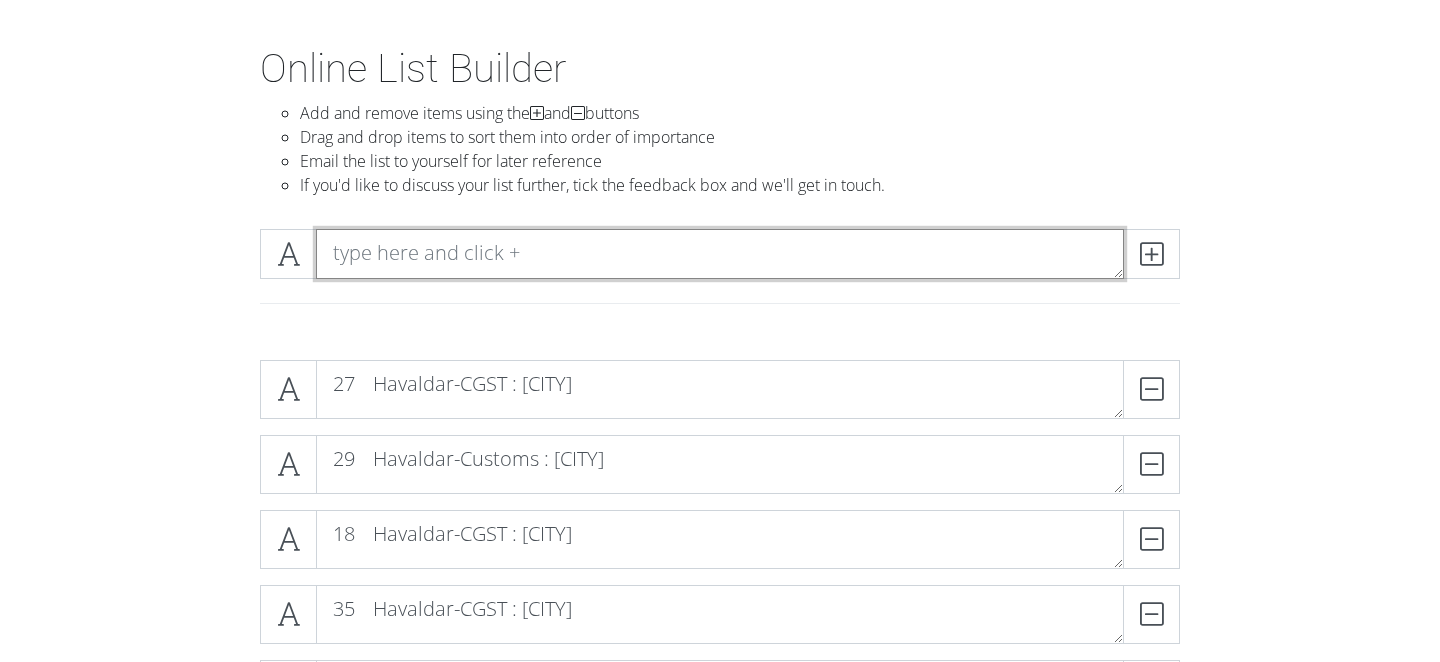 paste on "49	Havaldar-CGST : [CITY]" 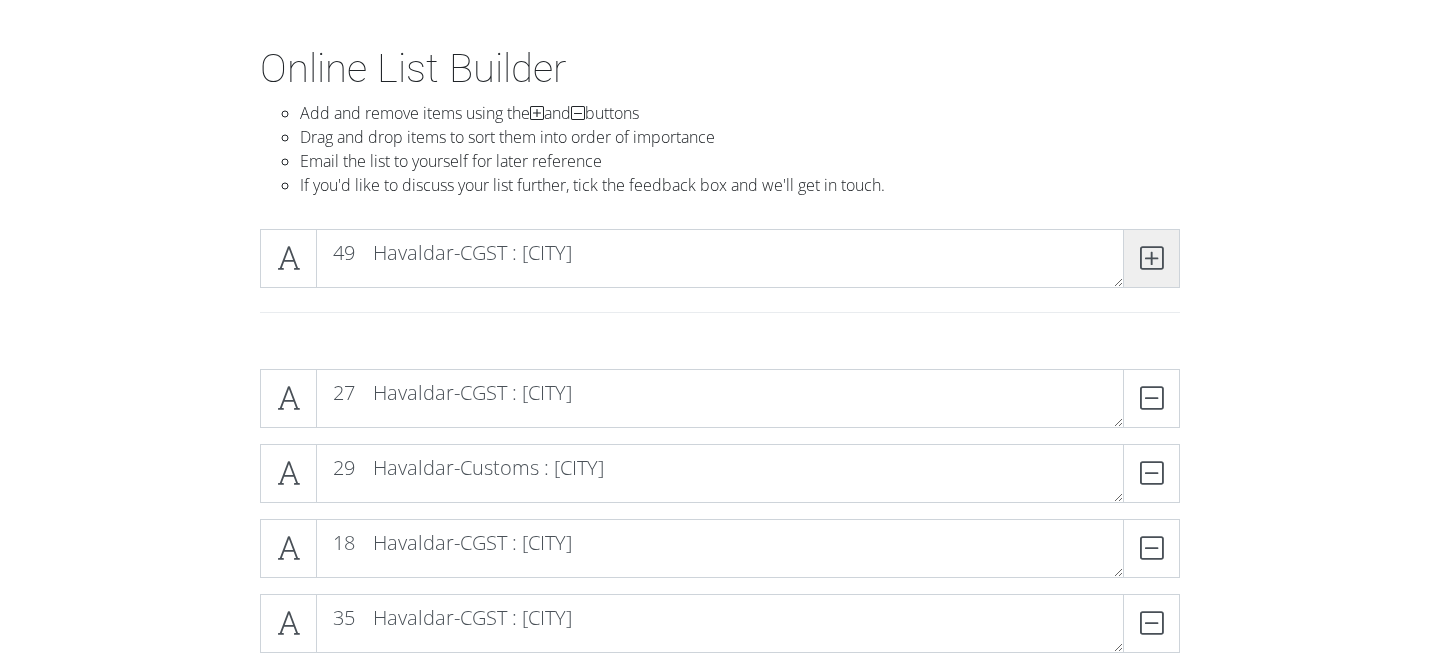 click at bounding box center [1151, 258] 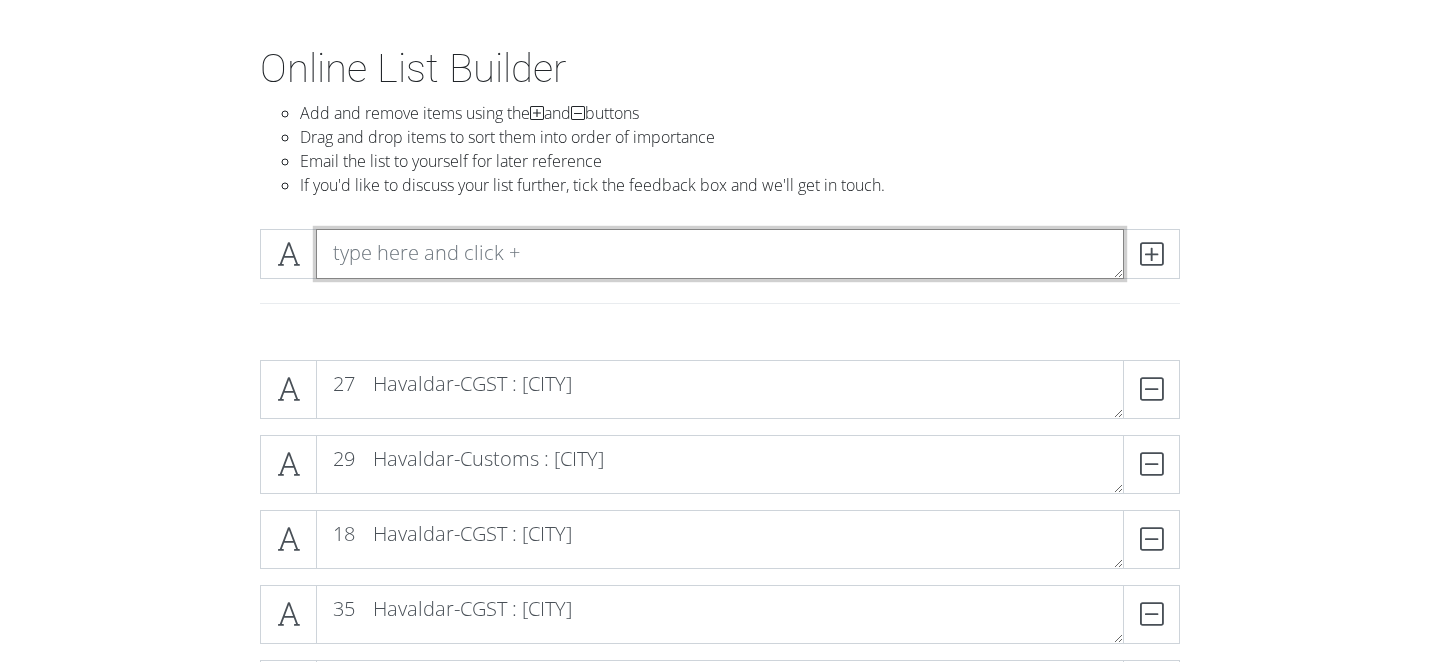 paste on "55	MTS : [STATE]" 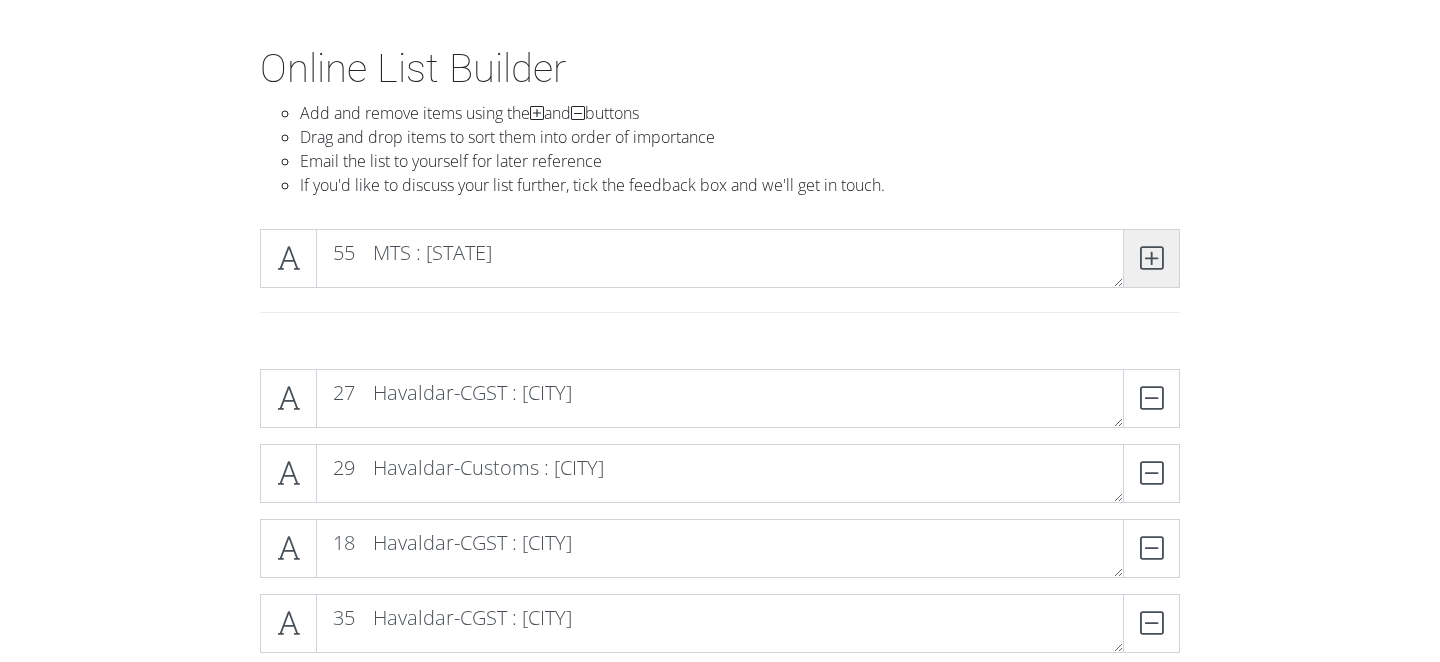 click at bounding box center (1151, 258) 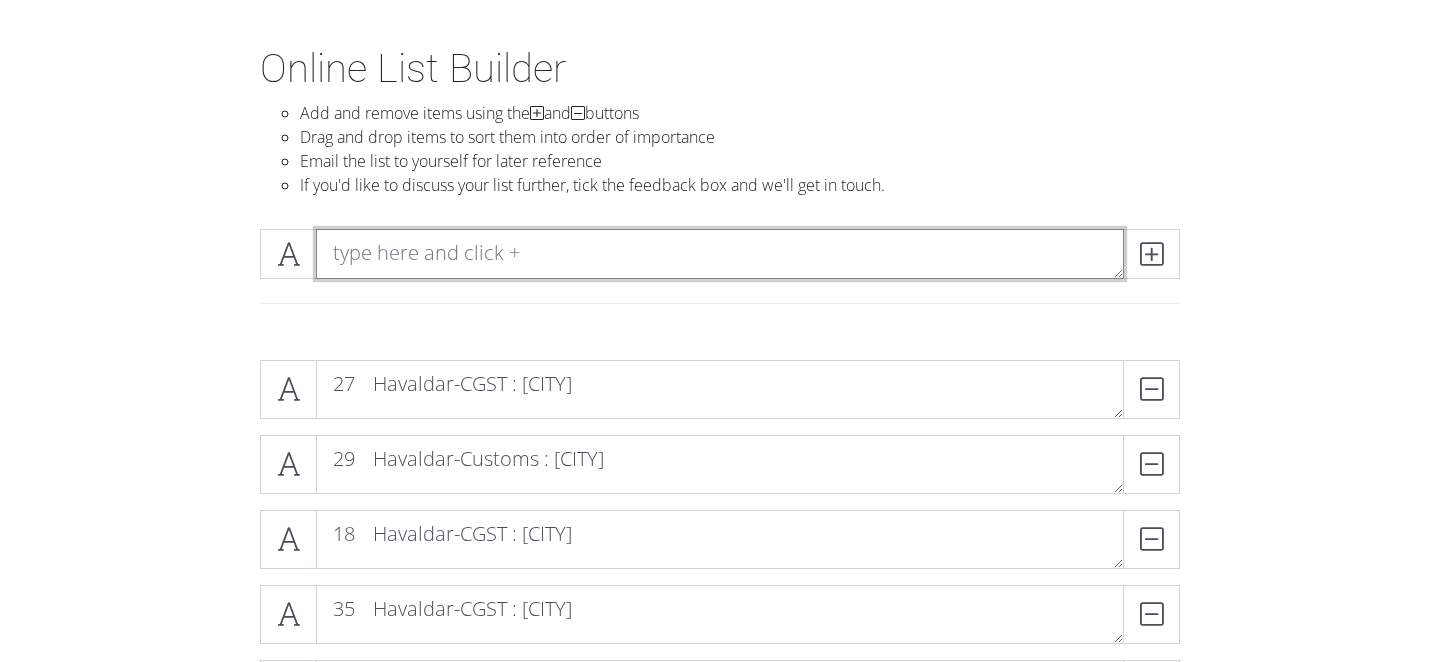 paste on "64	Havaldar-CGST : [CITY]" 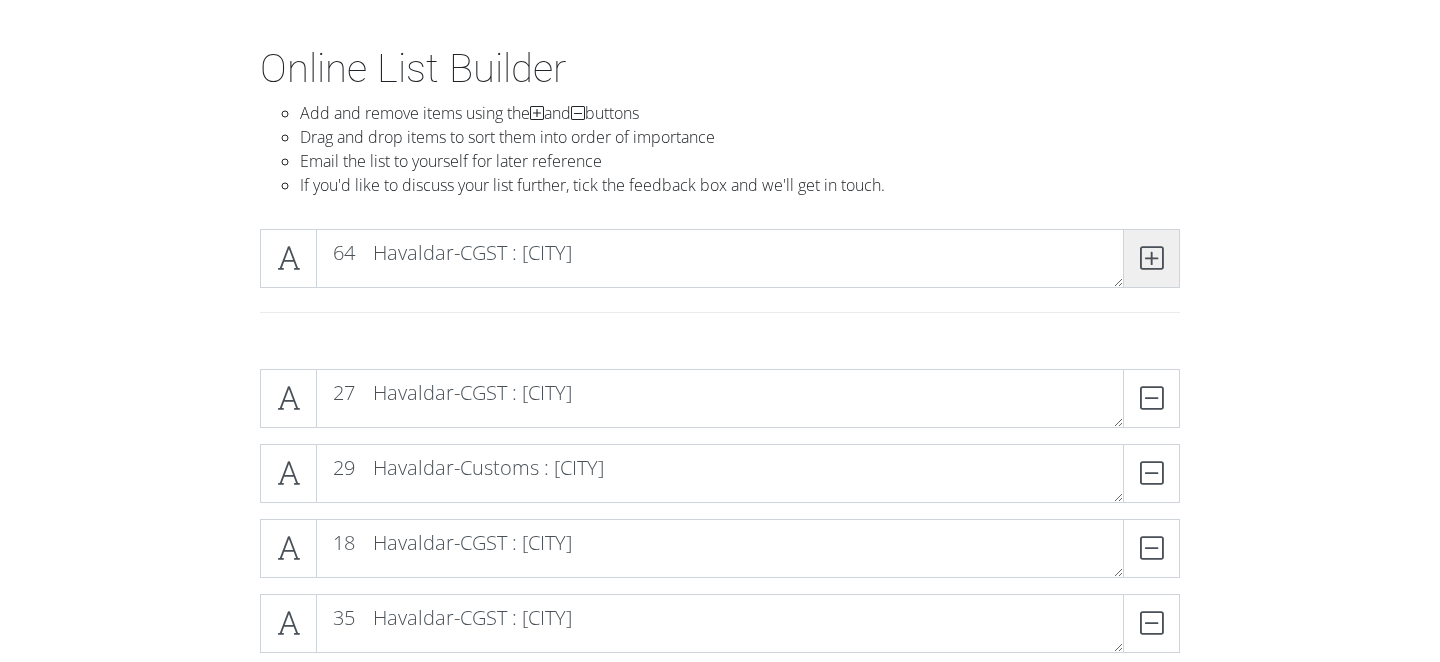click at bounding box center (1151, 258) 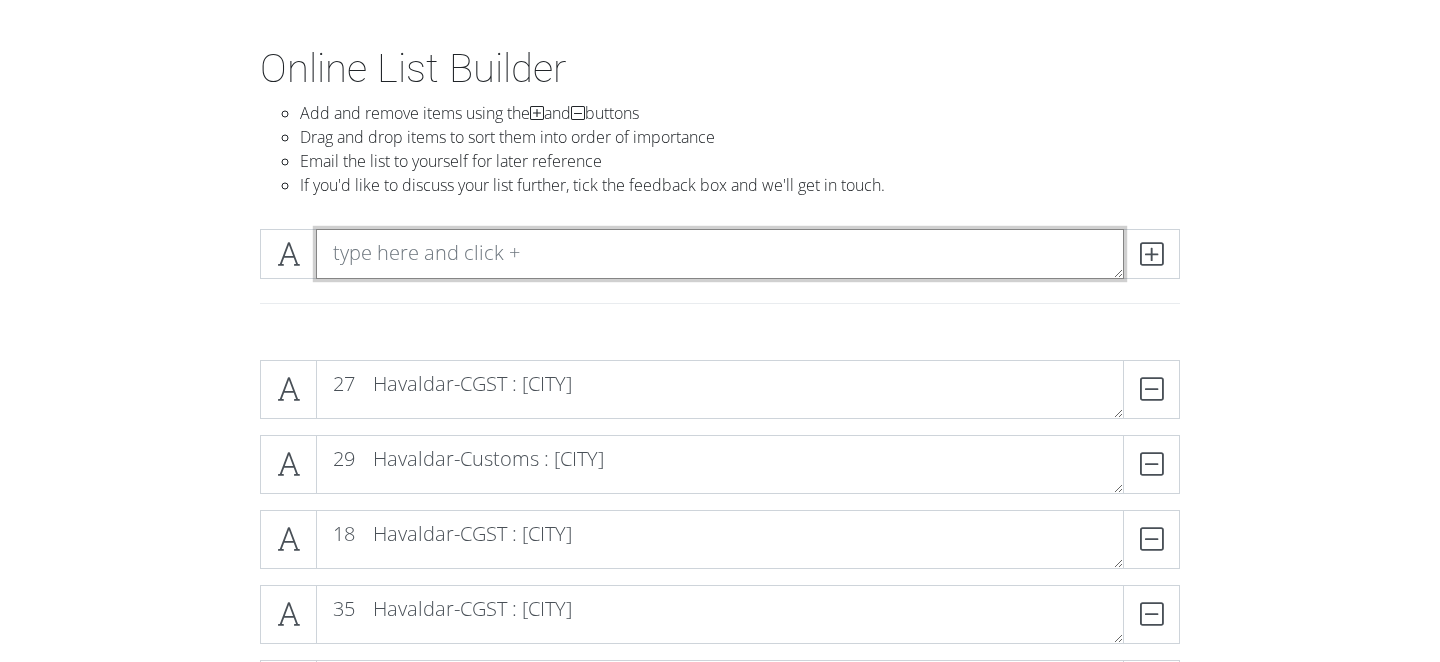 paste on "70	Havaldar-Directorate : CBN" 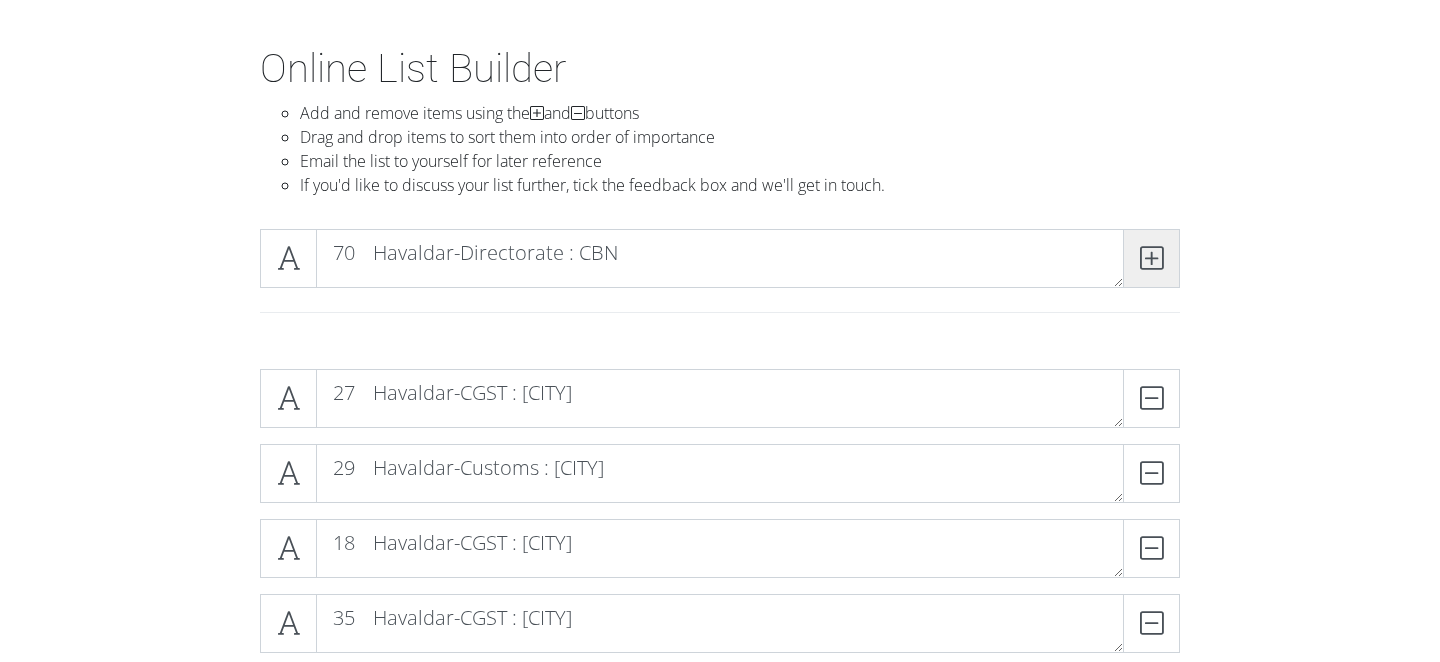 click at bounding box center (1151, 258) 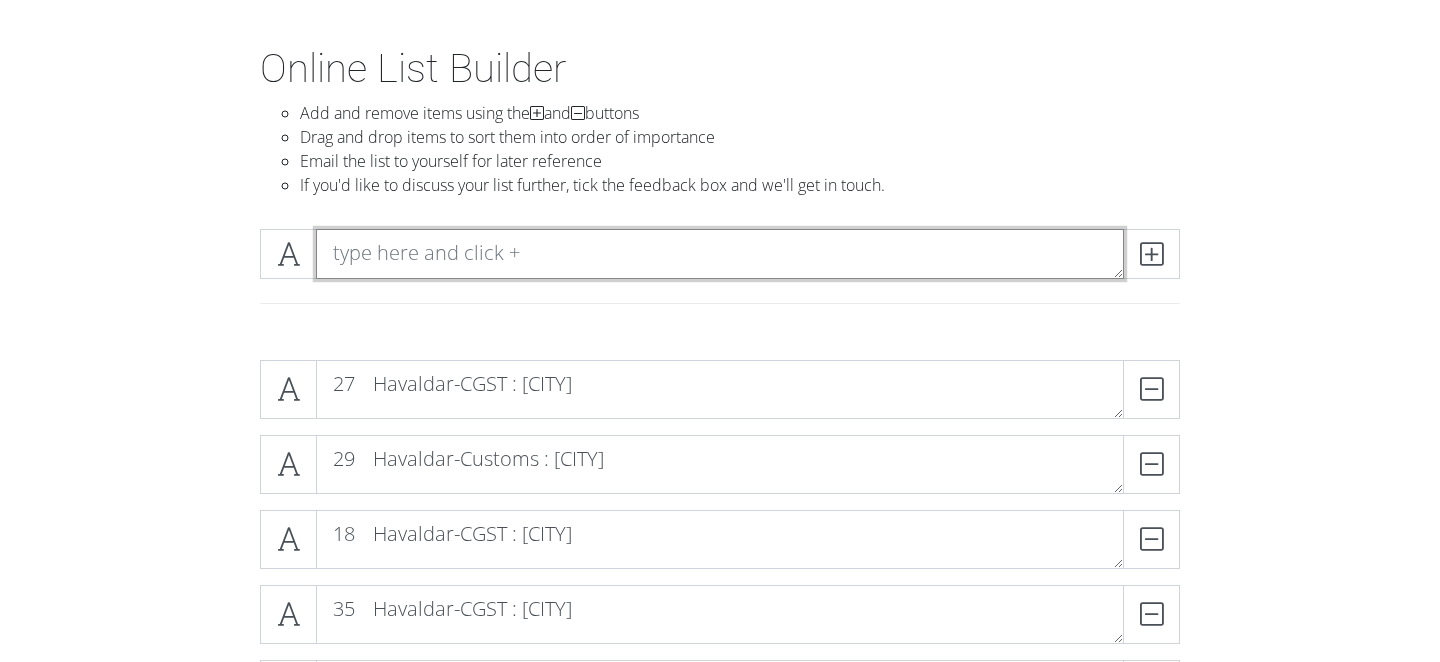 paste on "71	Havaldar-Directorate : DGPM" 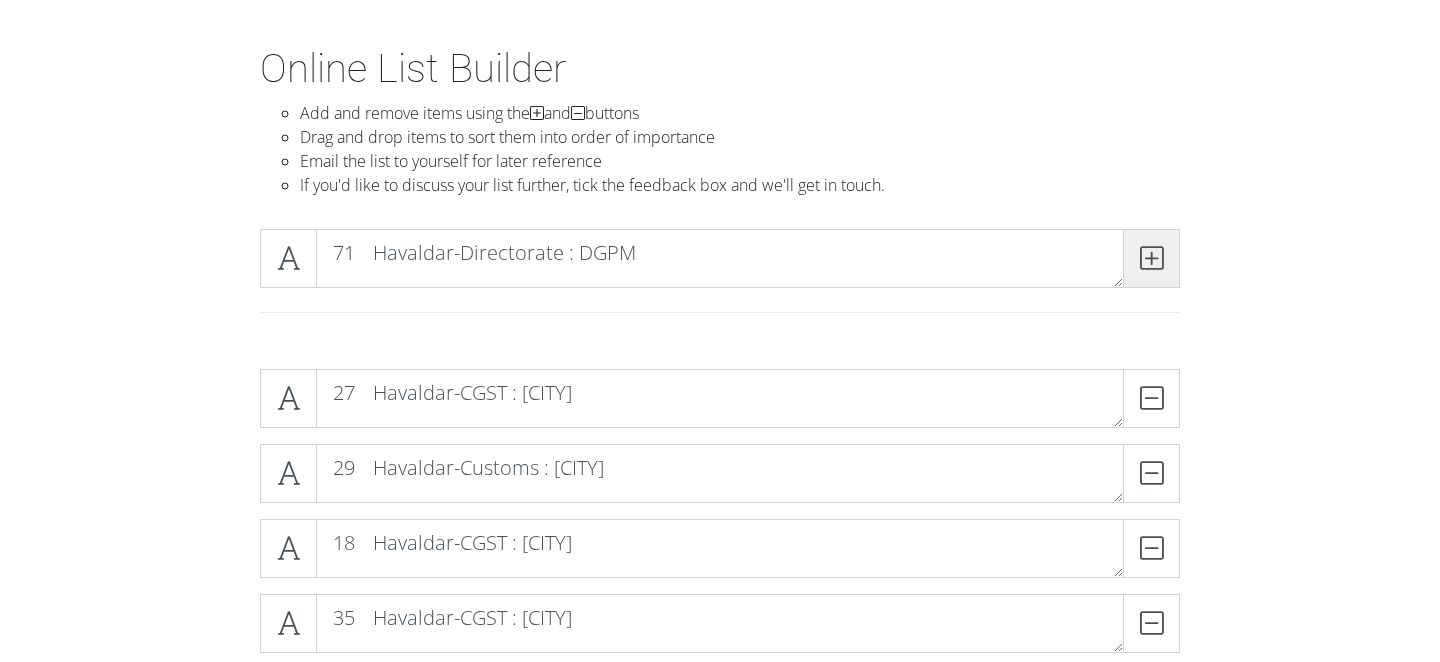 click at bounding box center (1151, 258) 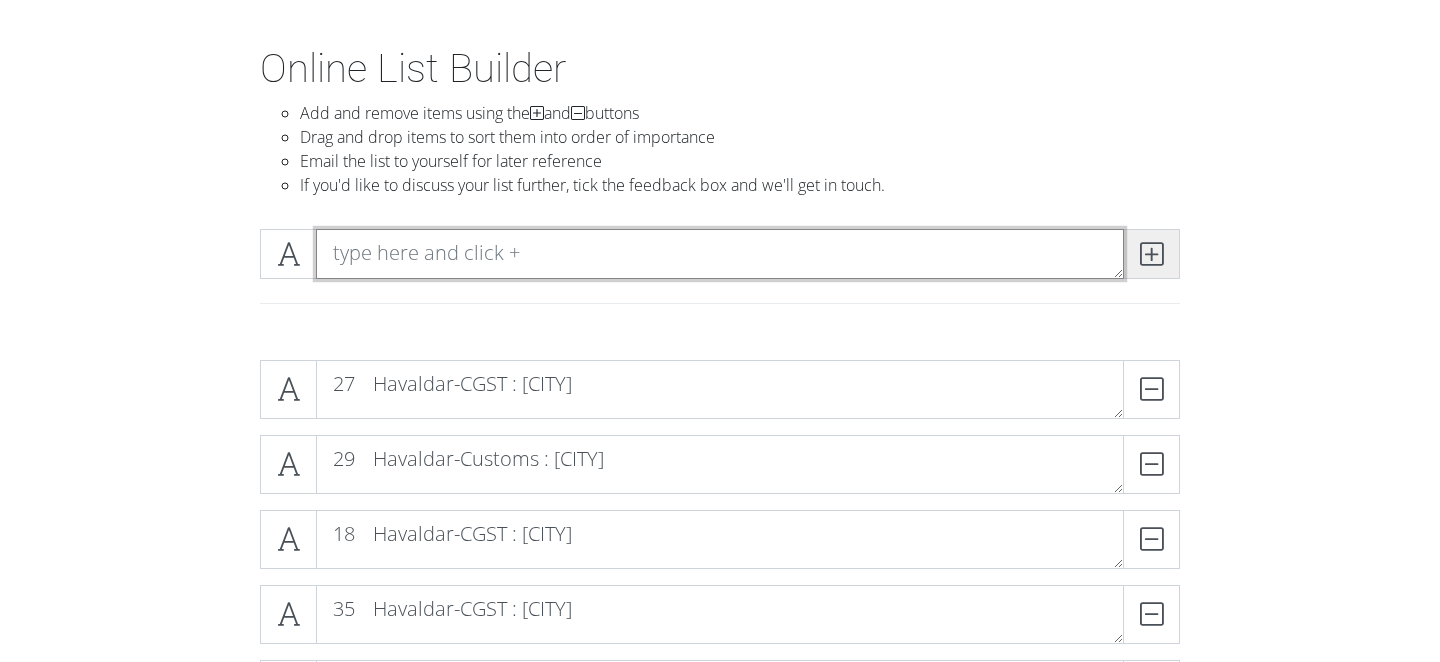 paste on "34	MTS : [STATE]" 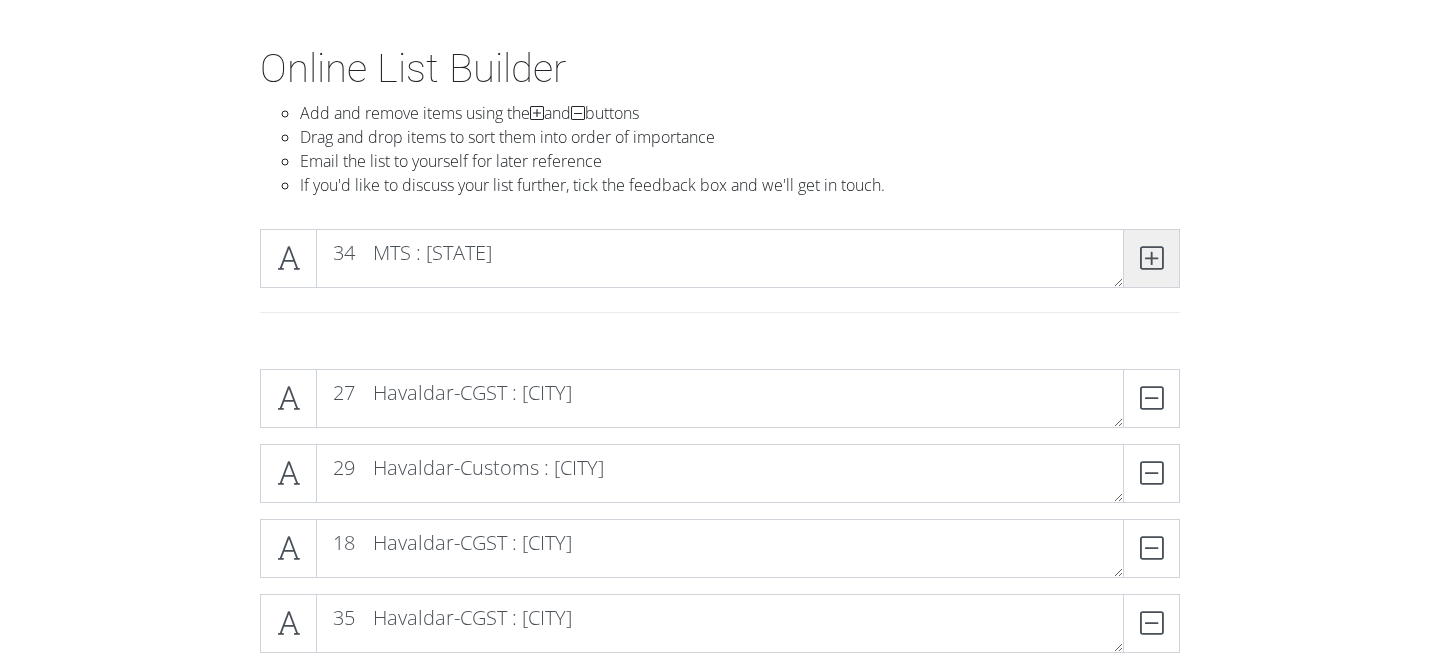 click at bounding box center [1151, 258] 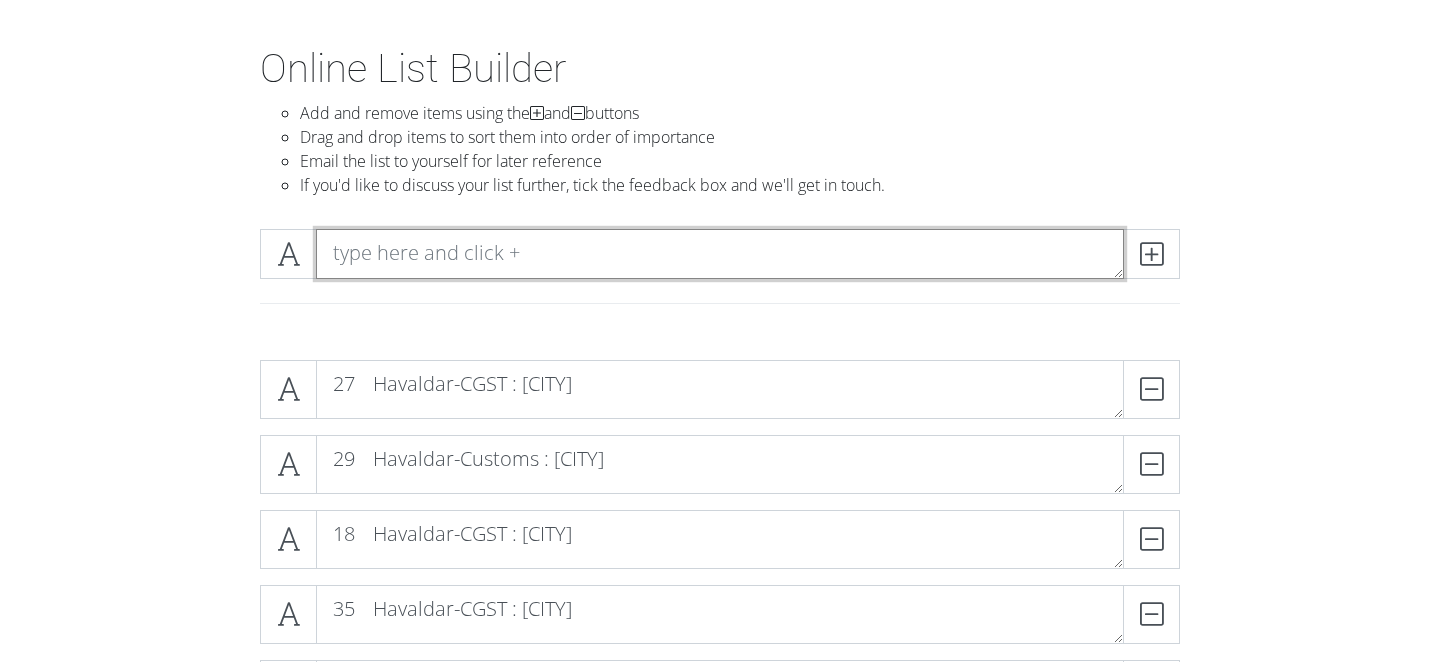paste on "14	MTS : [STATE]" 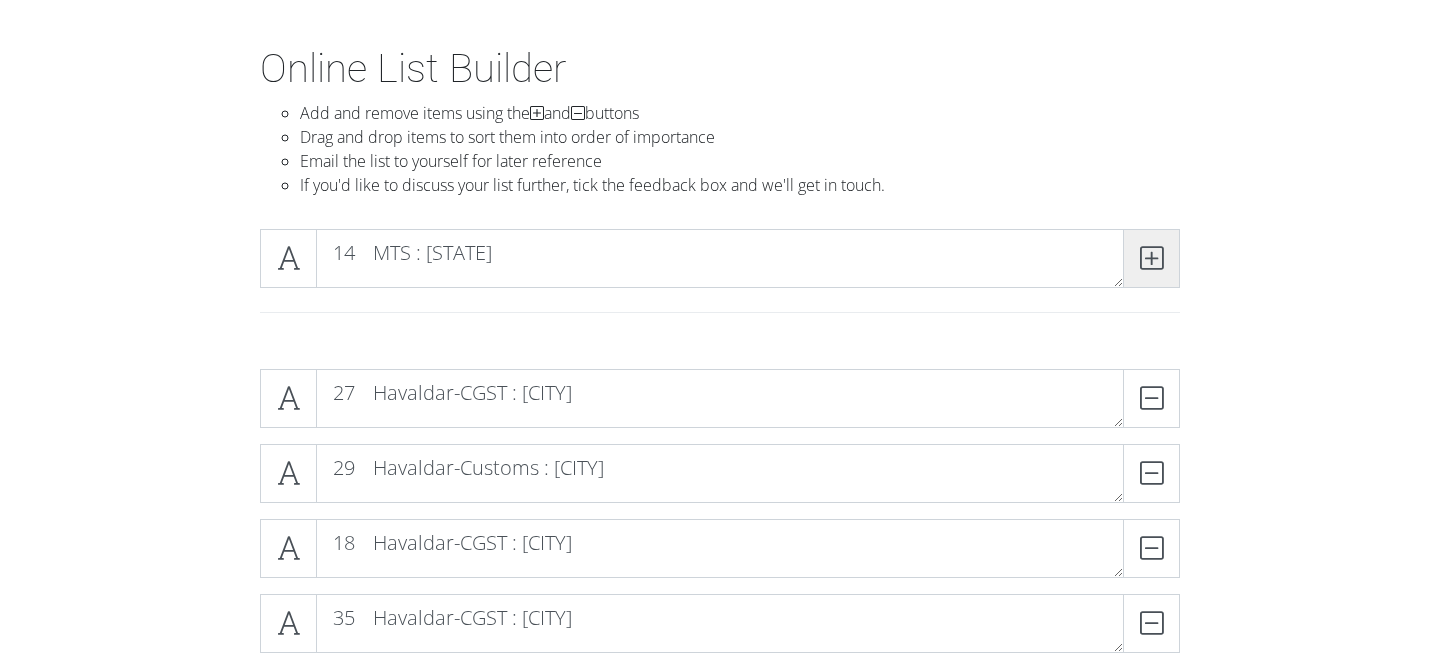 click at bounding box center [1151, 258] 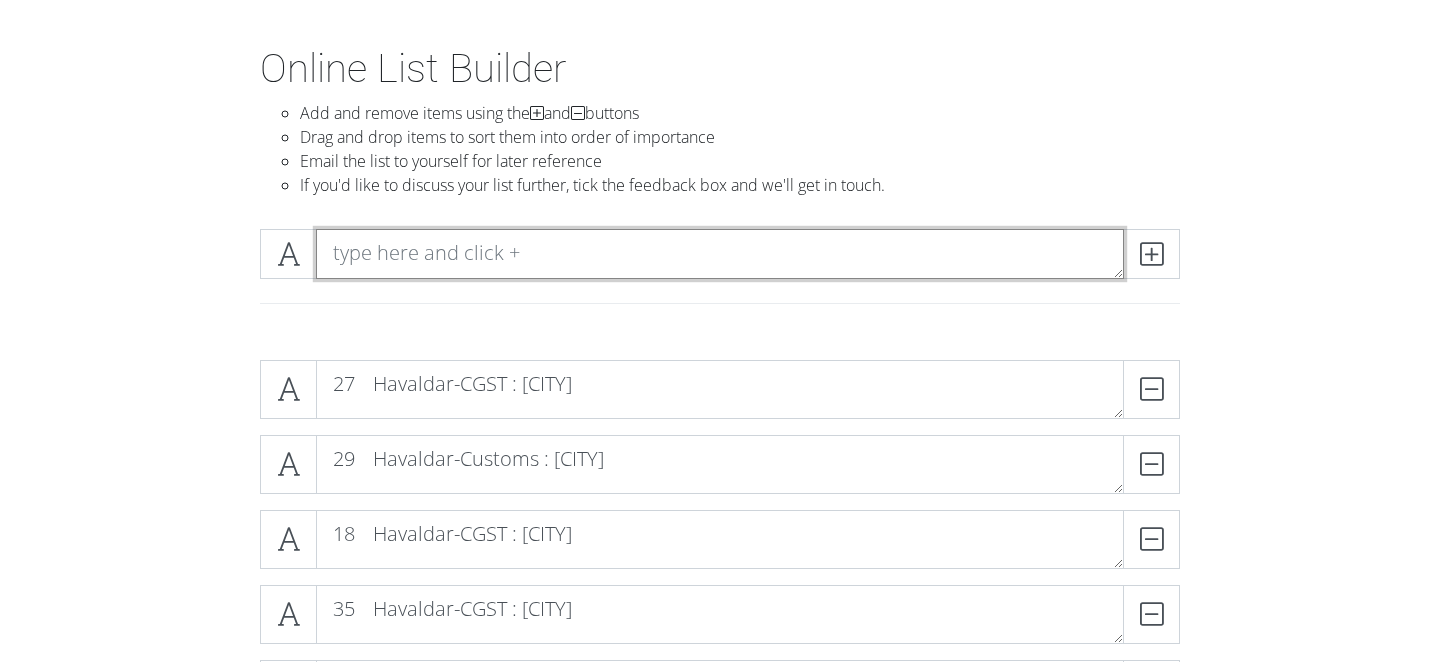 paste on "20	MTS : [CITY]" 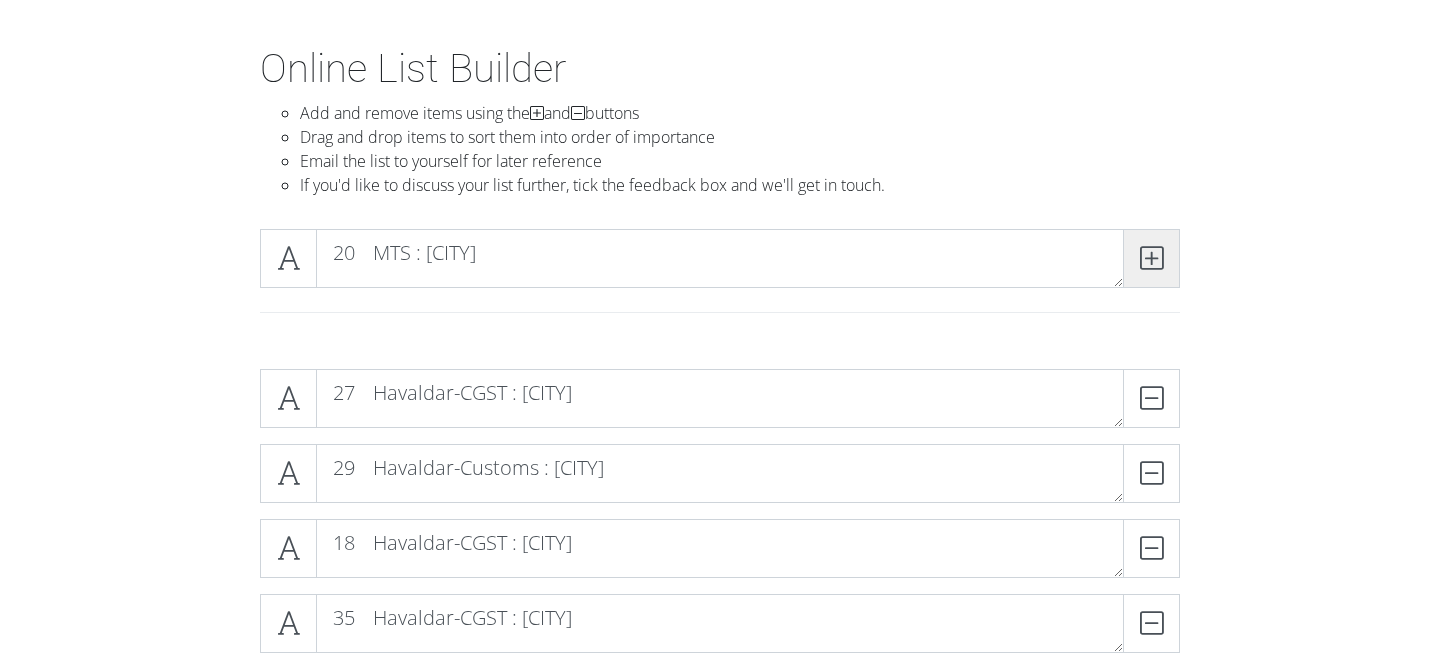 click at bounding box center (1151, 258) 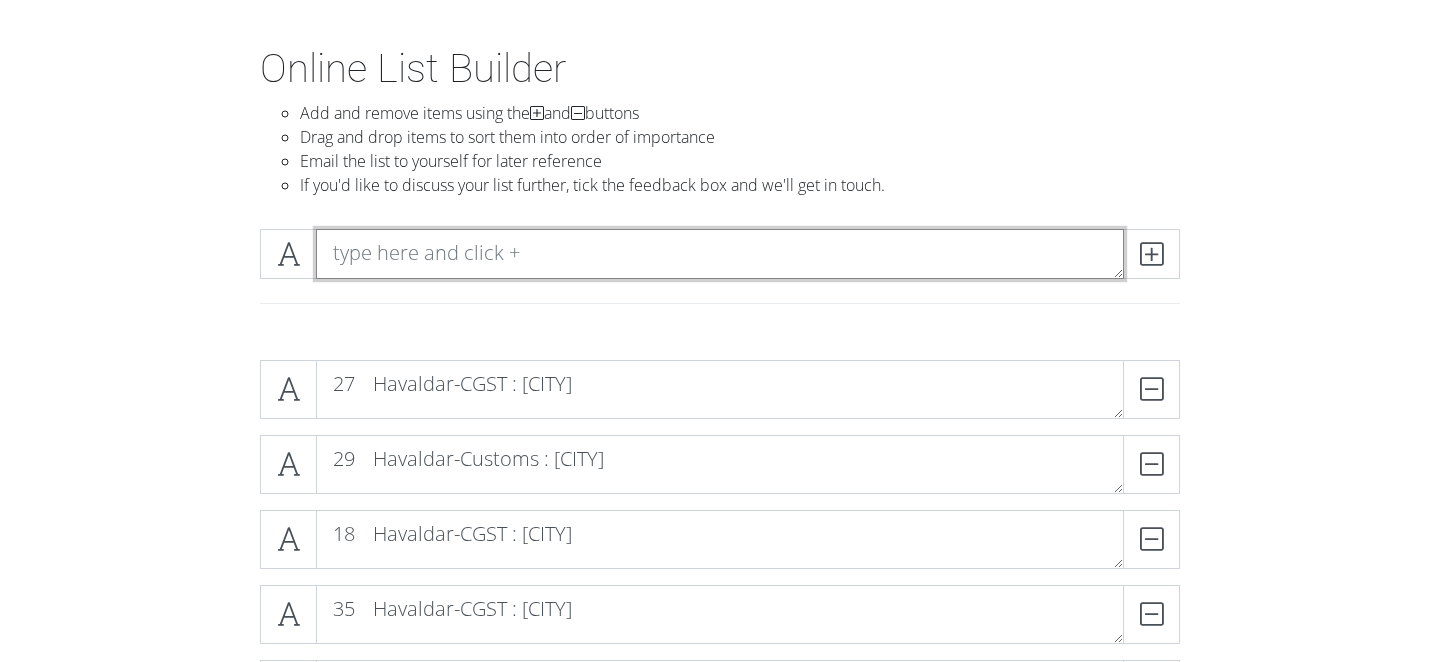 paste on "39	MTS : [STATE]" 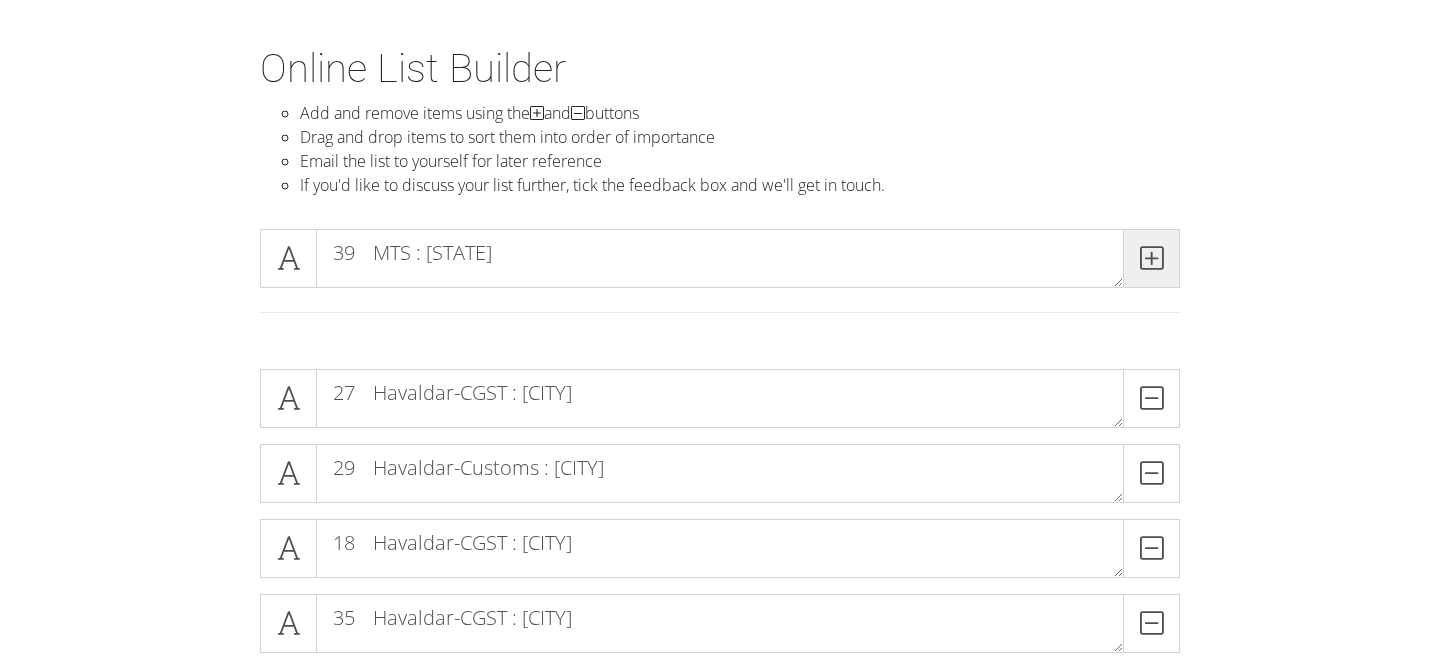 click at bounding box center (1151, 258) 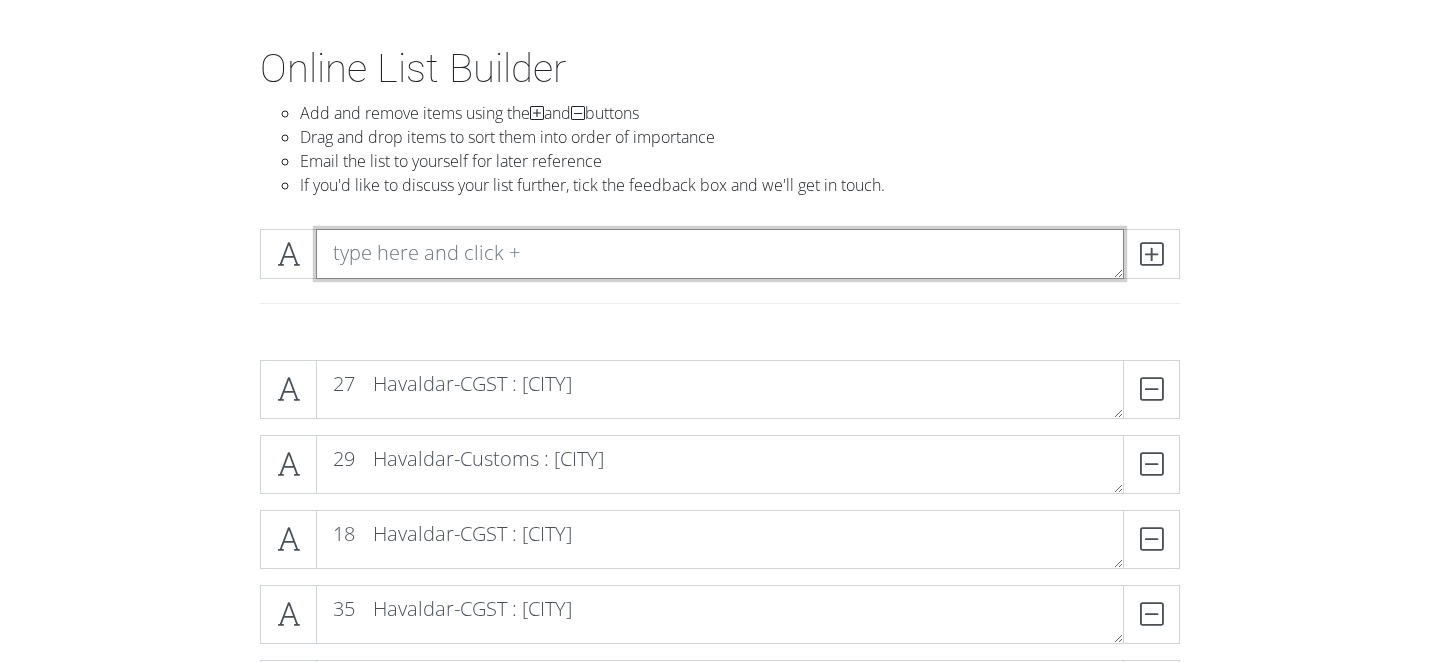 paste on "56	MTS : [STATE]" 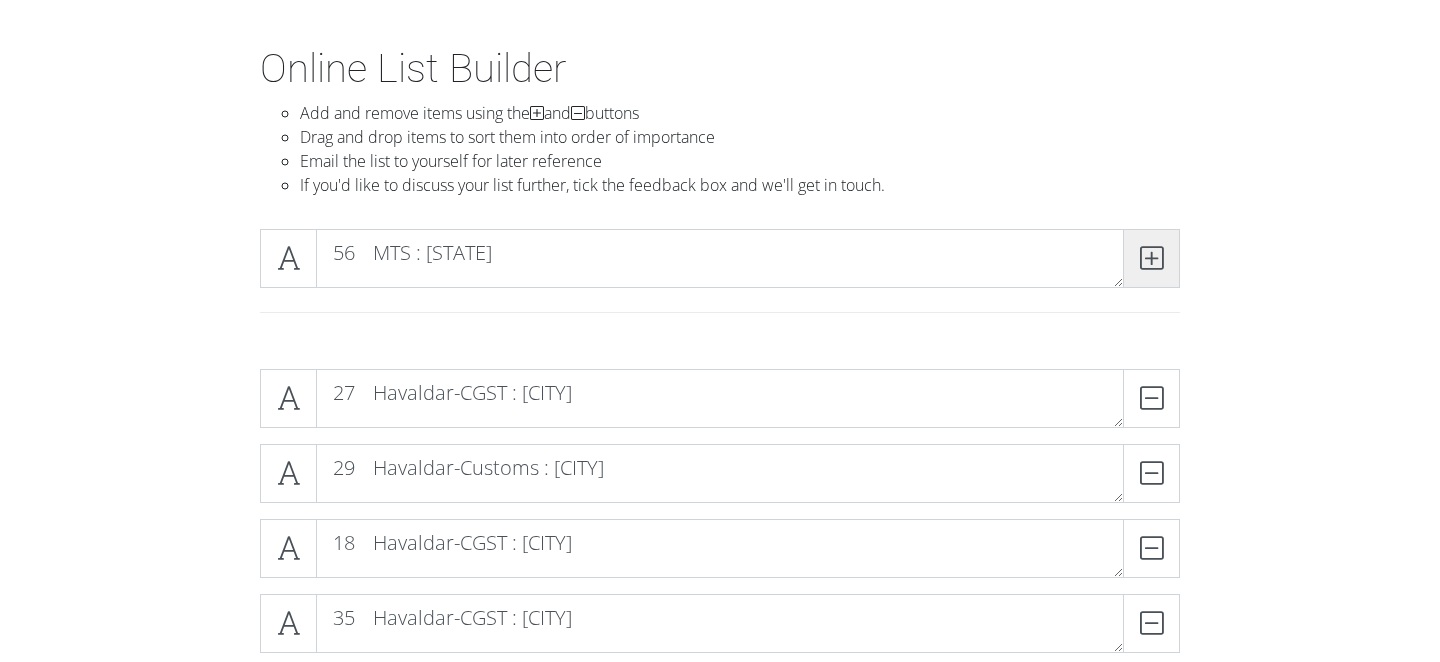 click at bounding box center [1151, 258] 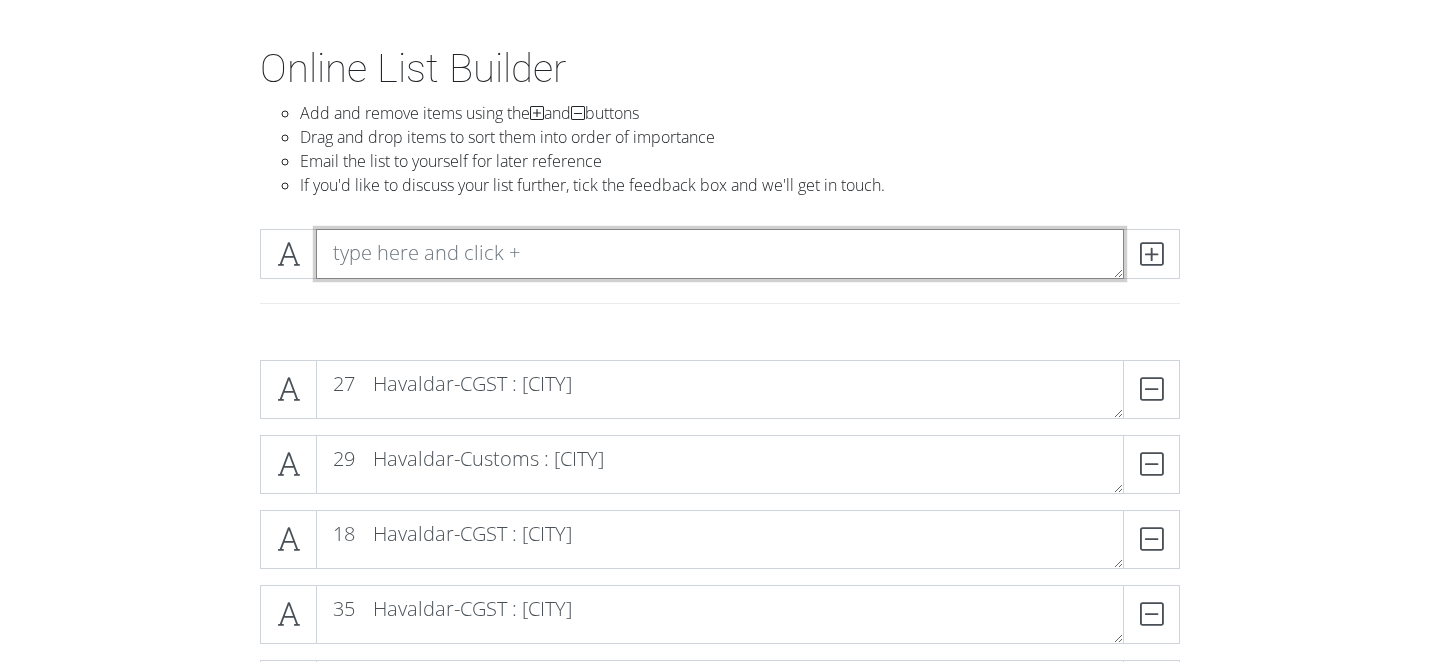paste on "19	Havaldar-CGST : [CITY]" 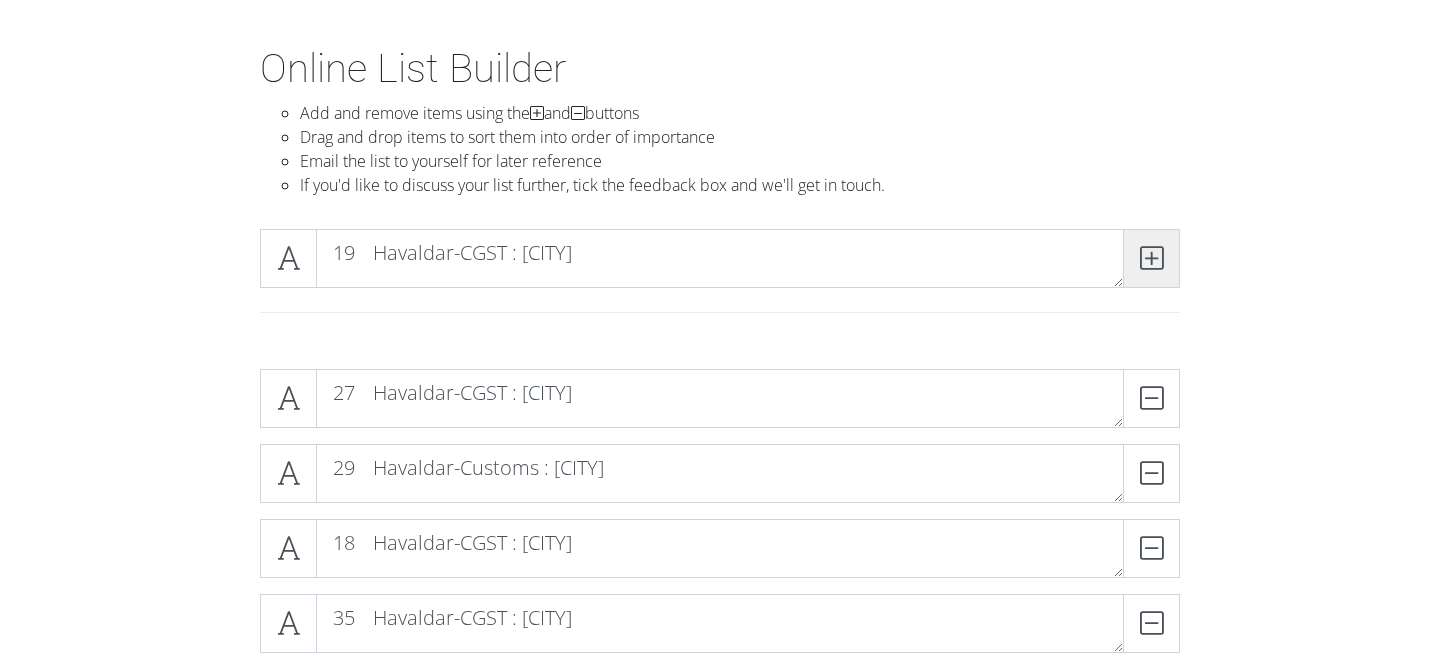 click at bounding box center (1151, 258) 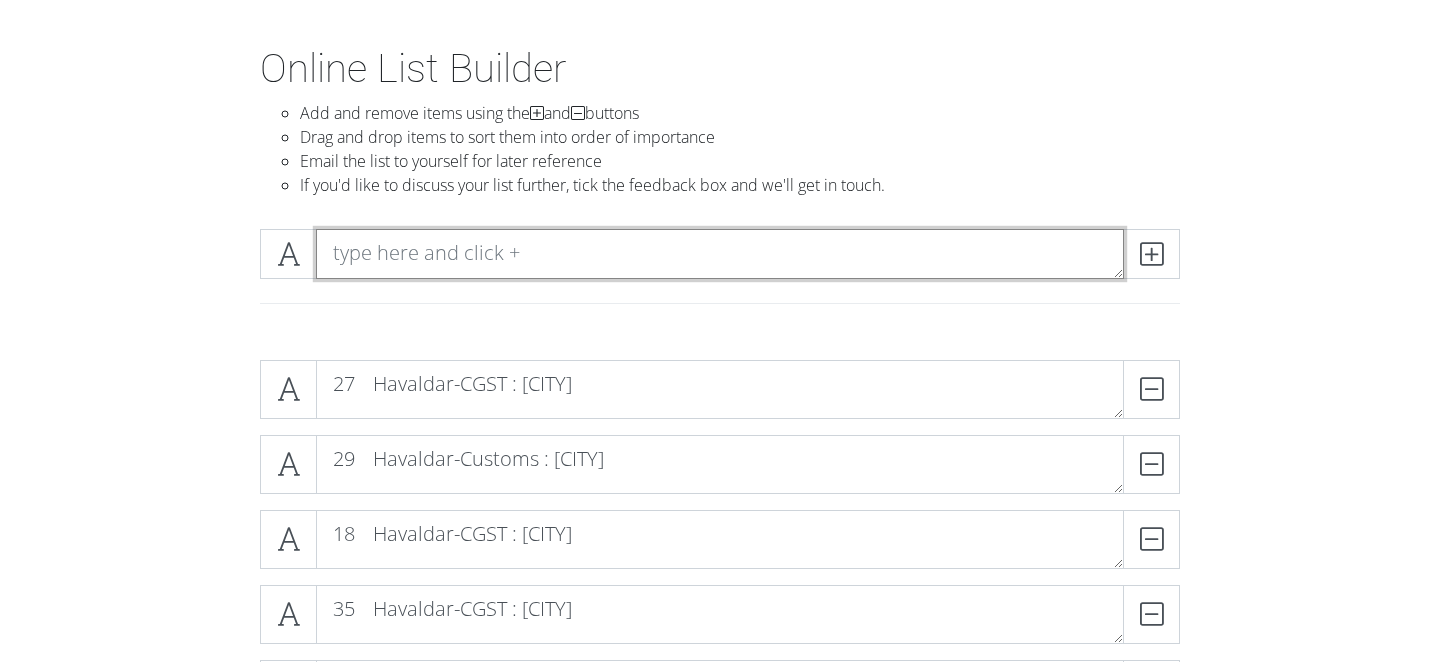 paste on "22	MTS : [STATE]" 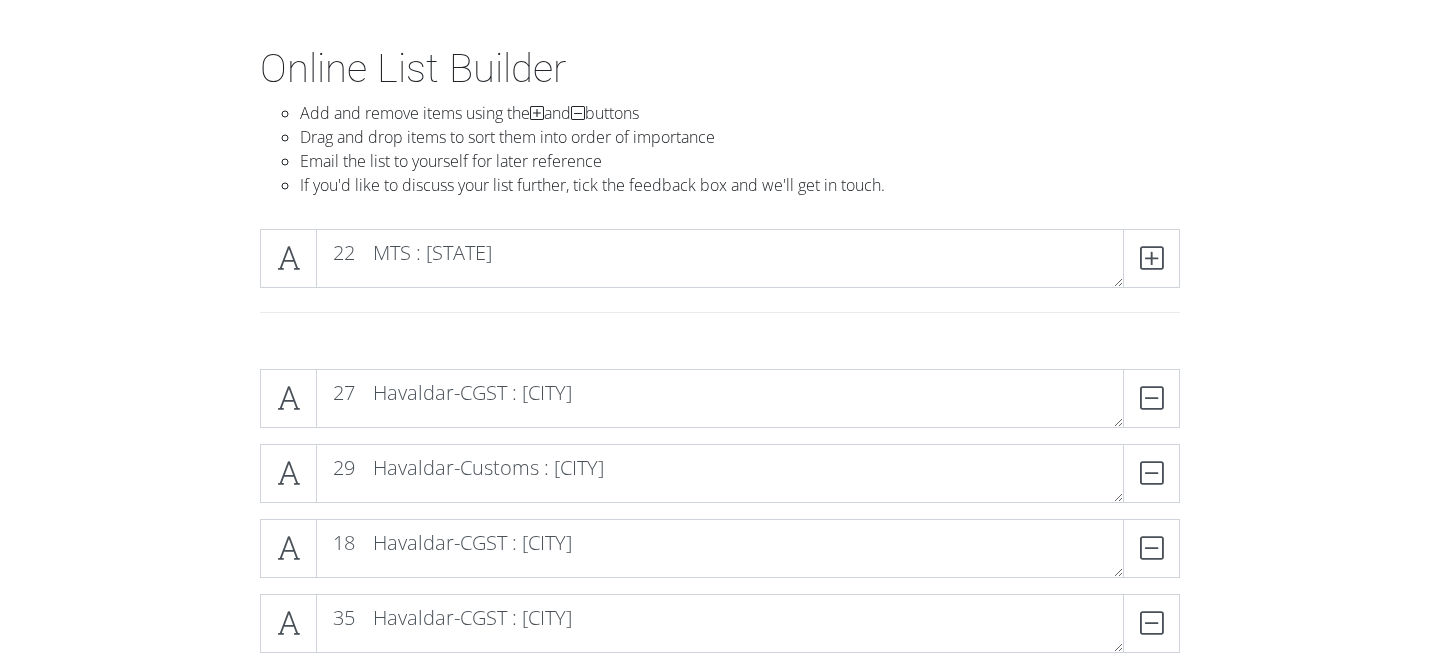 click at bounding box center [1151, 258] 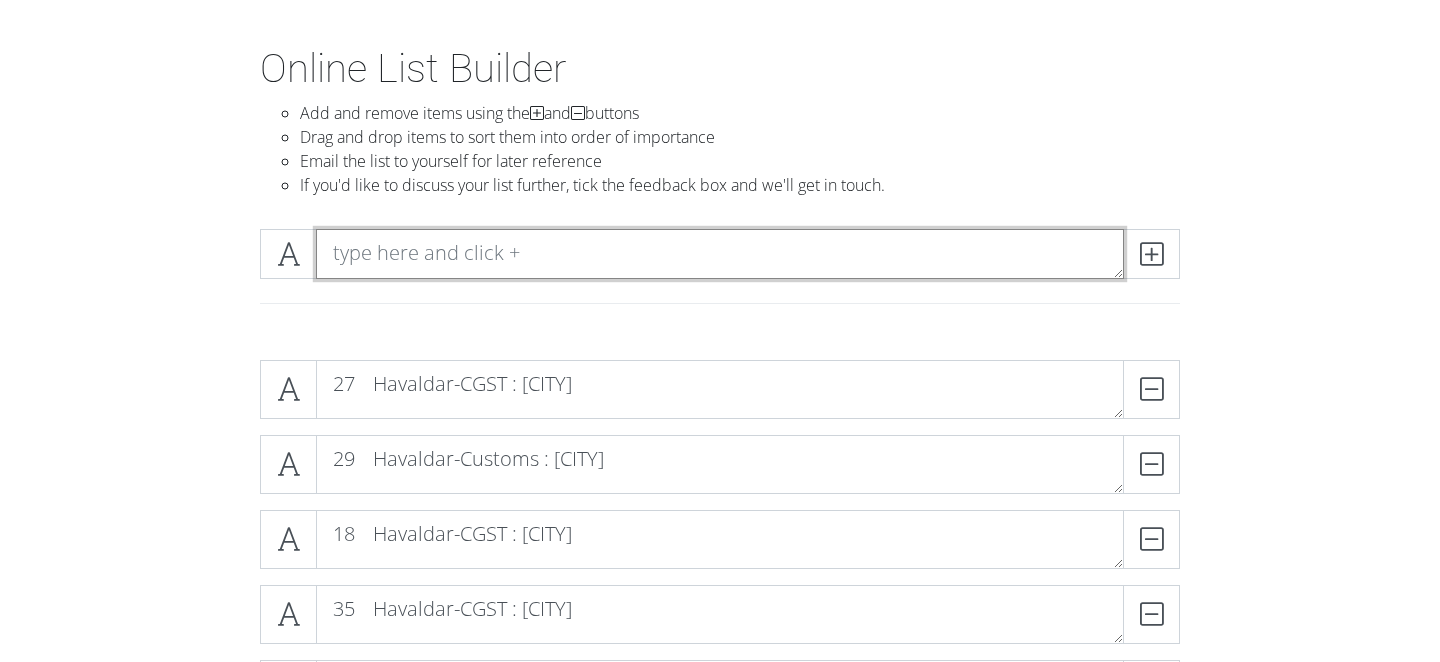 paste on "26	Havaldar-CGST : [CITY]" 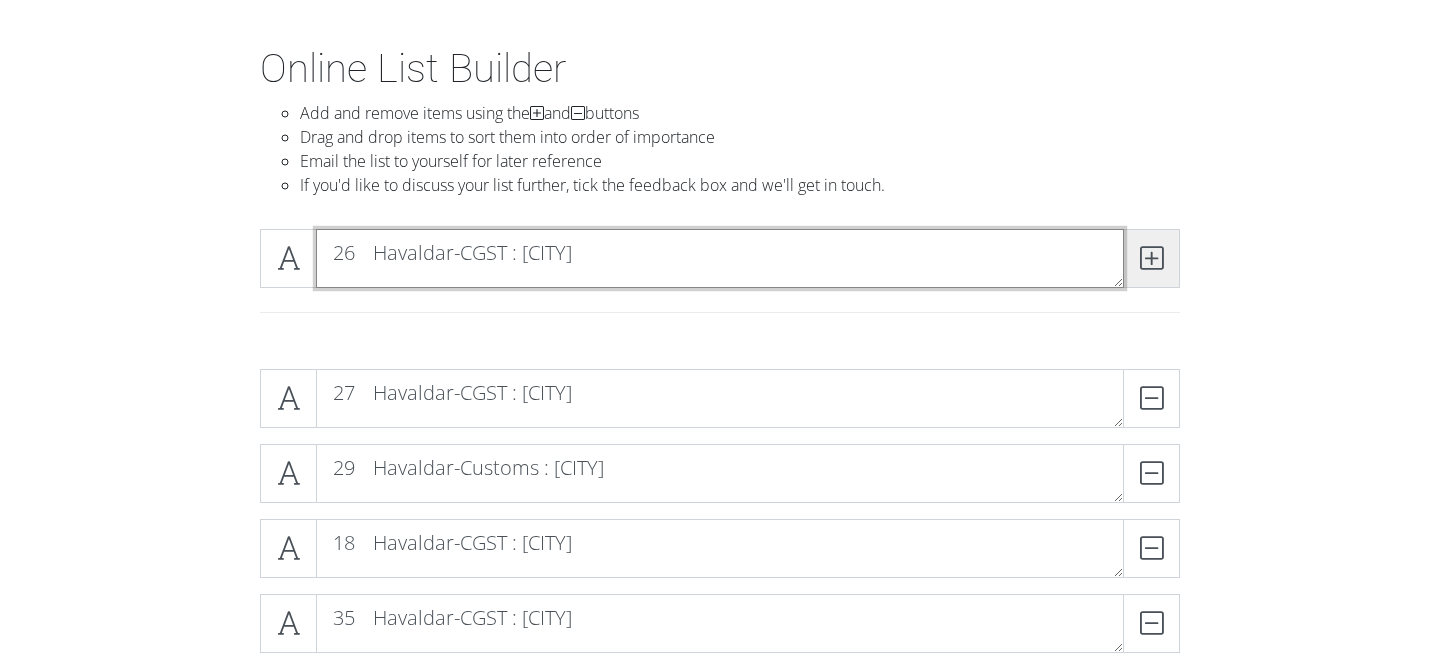 type on "26	Havaldar-CGST : [CITY]" 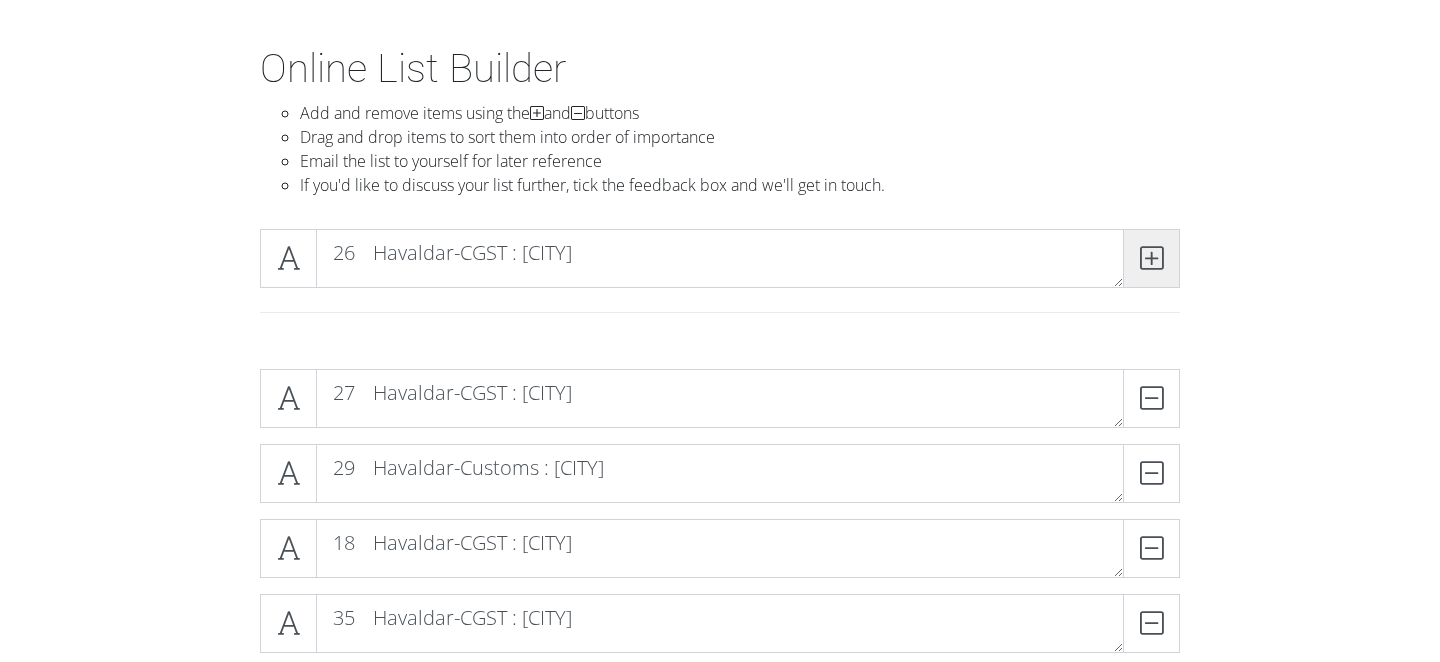 click at bounding box center [1151, 258] 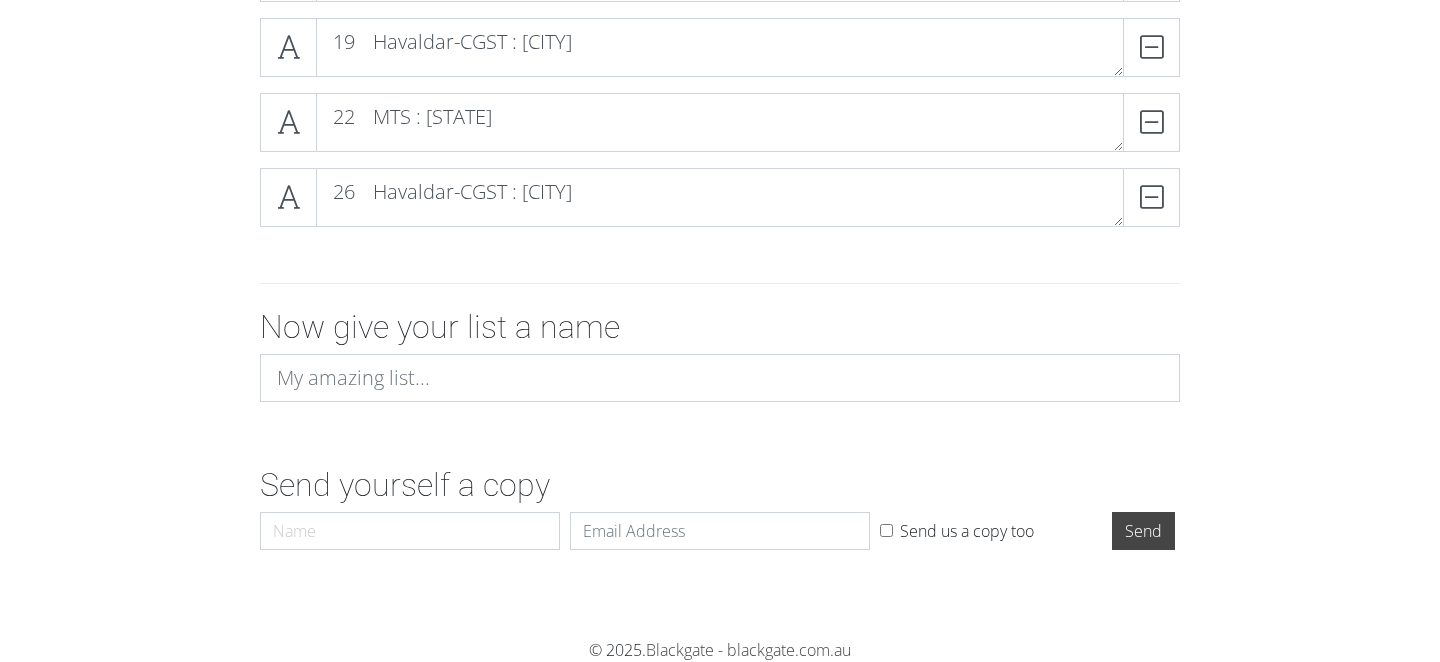 scroll, scrollTop: 1775, scrollLeft: 0, axis: vertical 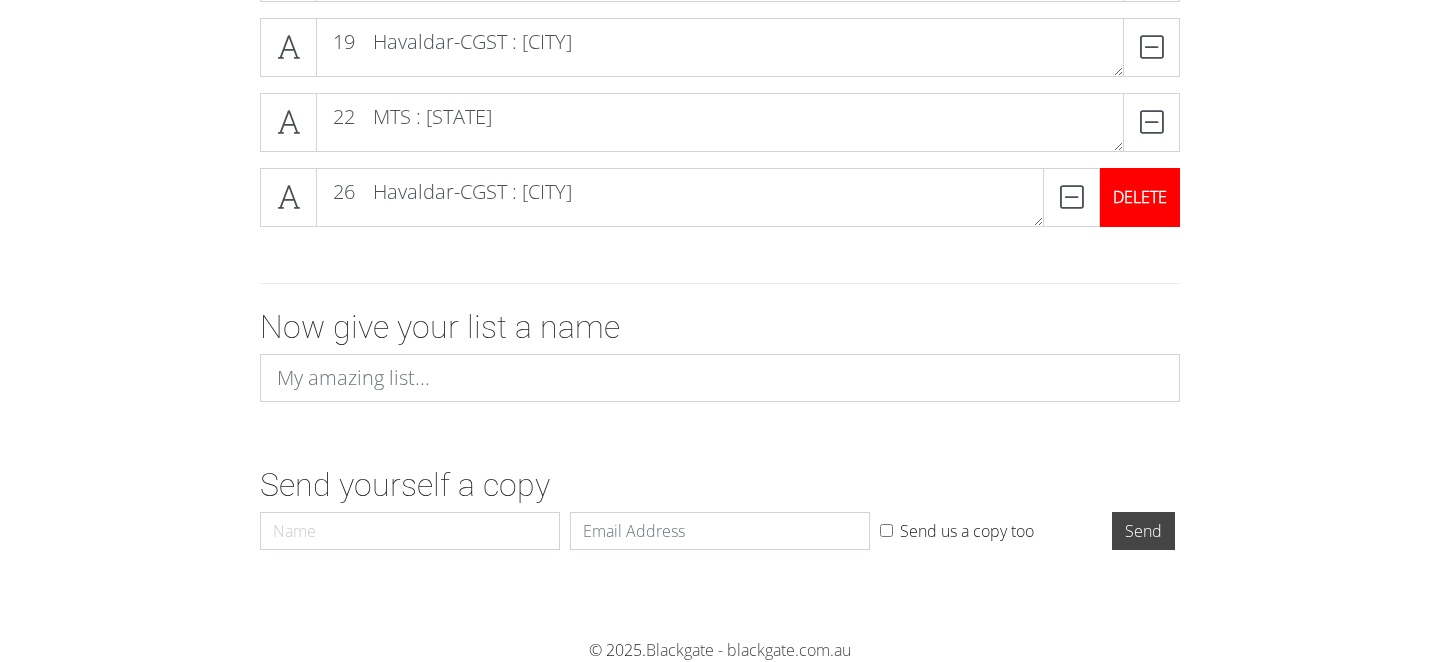 click on "DELETE" at bounding box center [1140, 197] 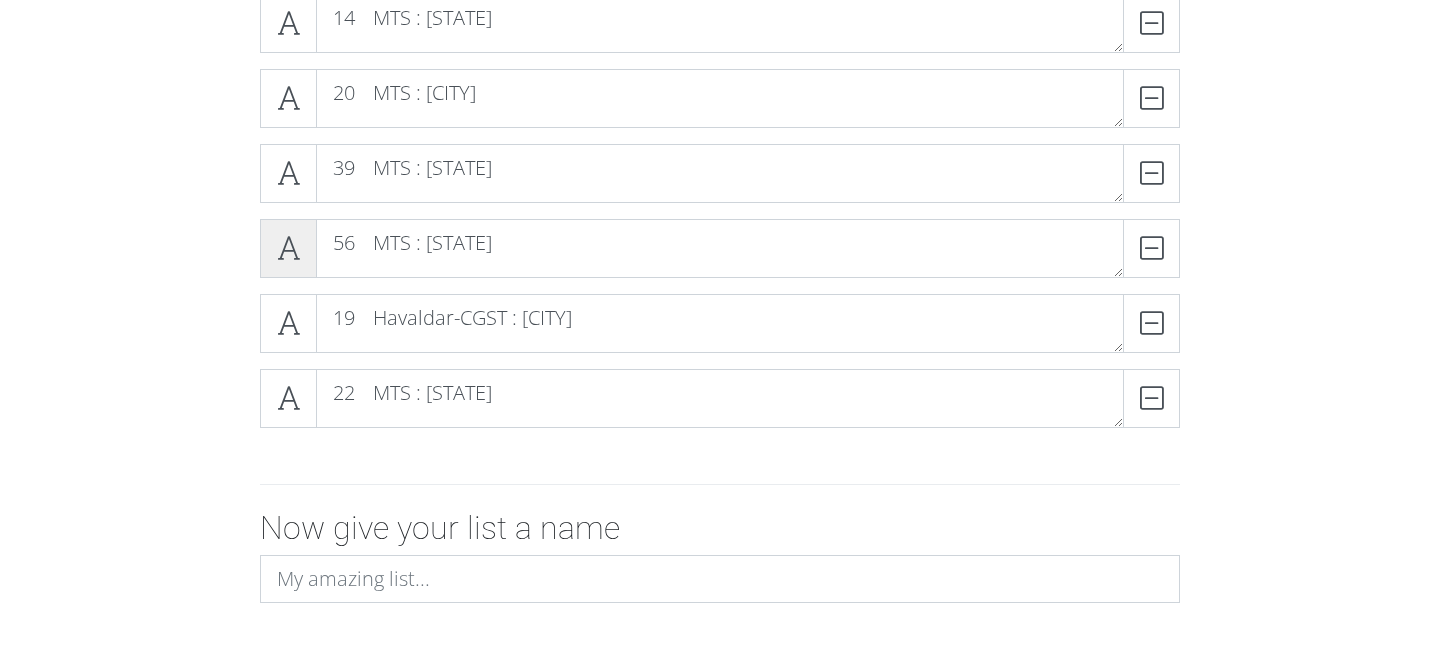 scroll, scrollTop: 1460, scrollLeft: 0, axis: vertical 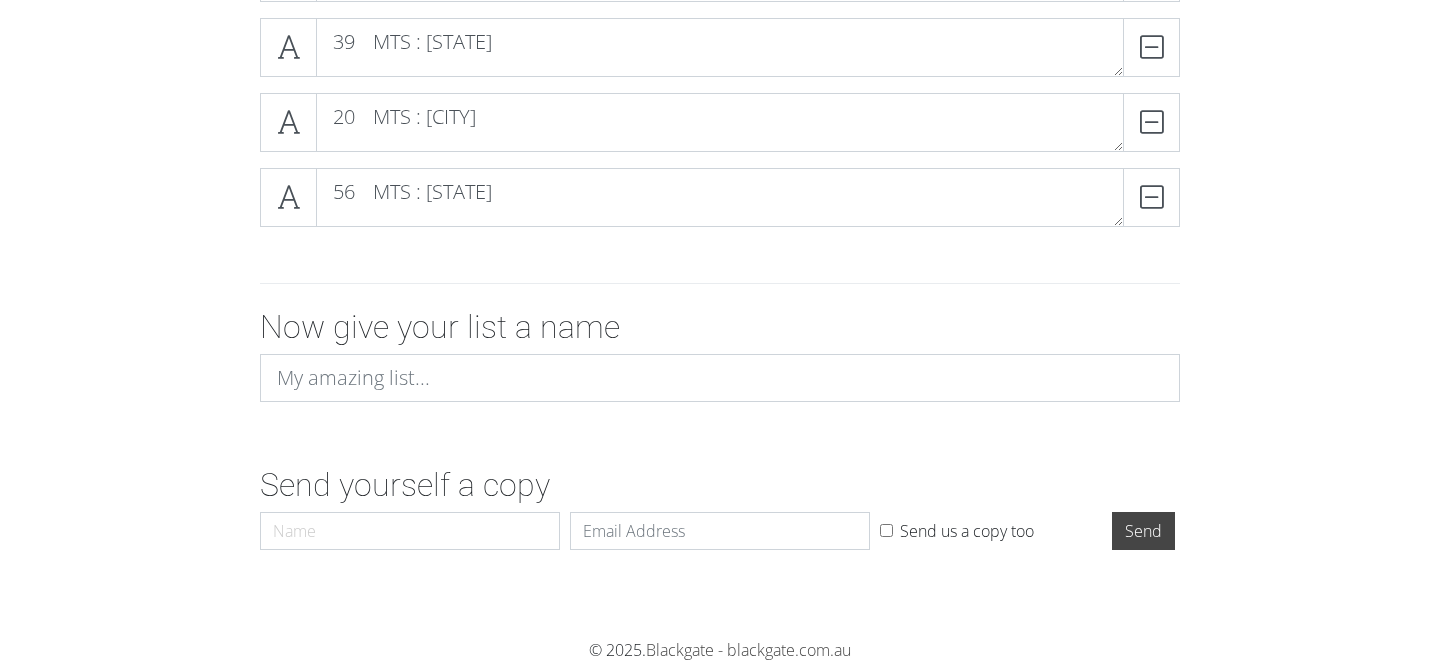 click on "Send us a copy too" at bounding box center (886, 530) 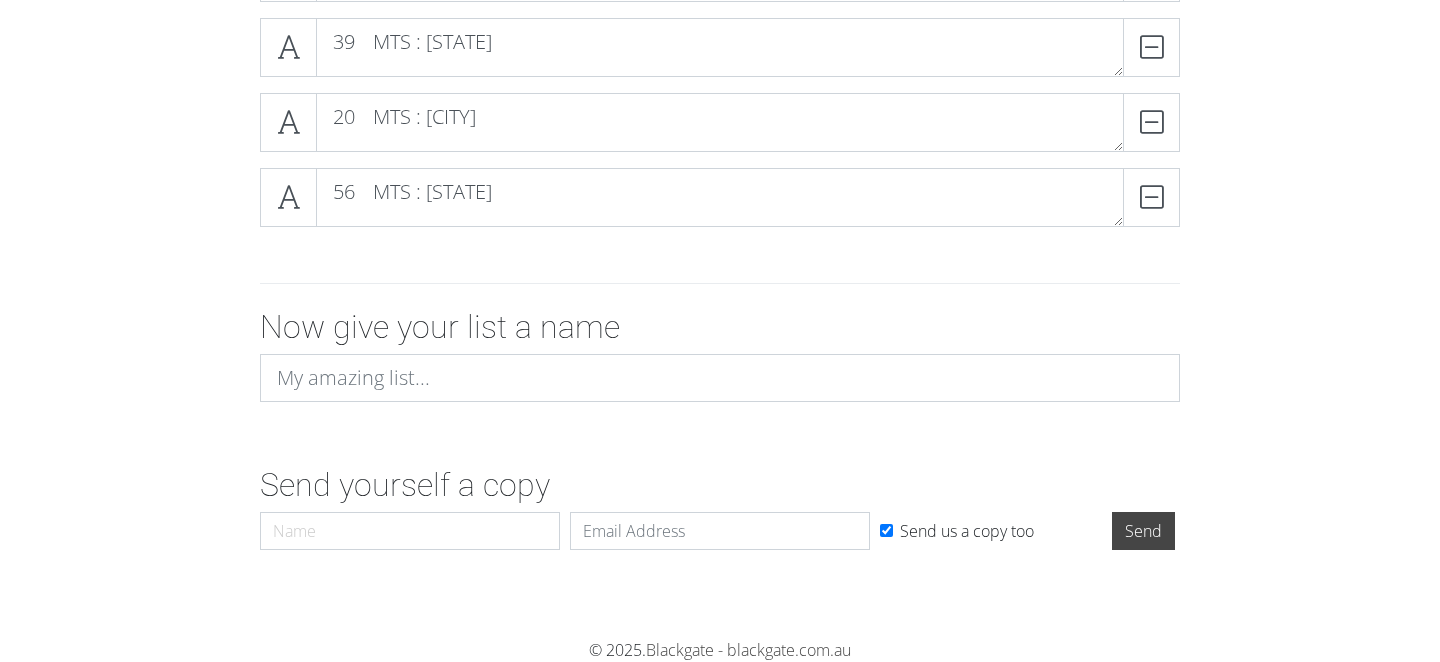 click on "Send us a copy too" at bounding box center (886, 530) 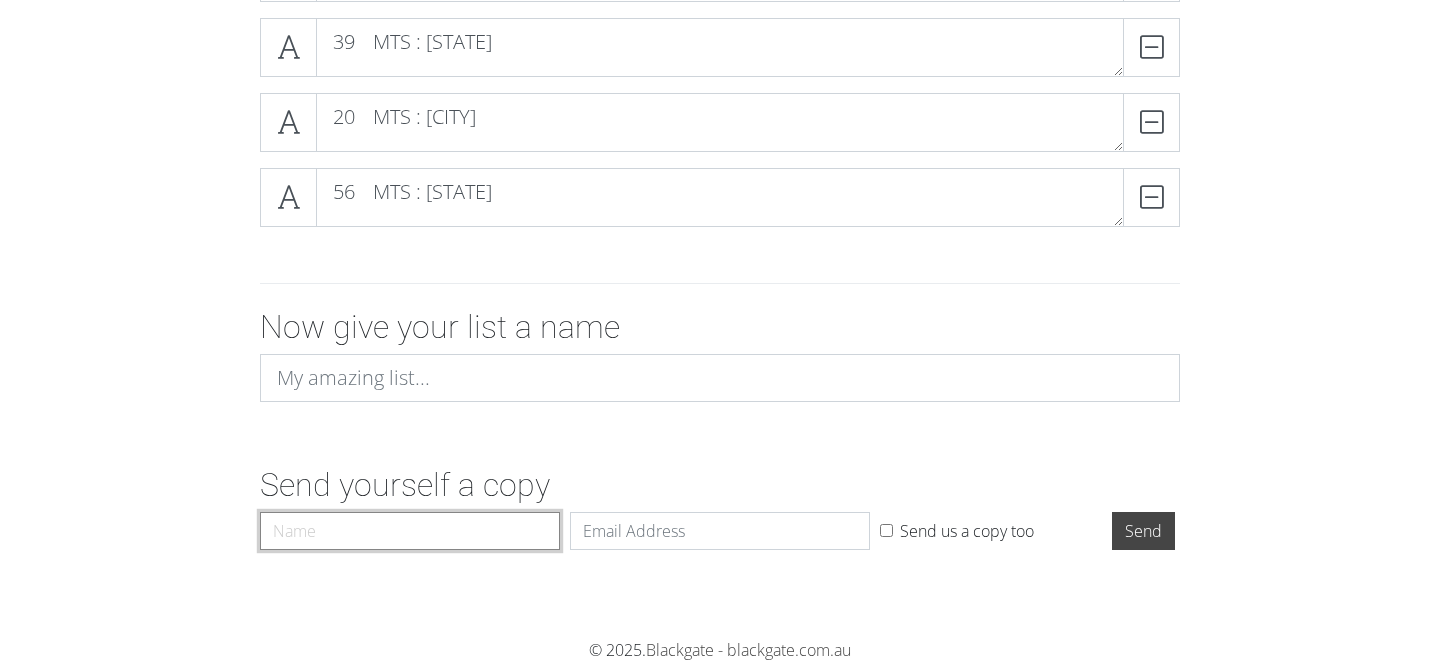 click on "Name" at bounding box center [410, 531] 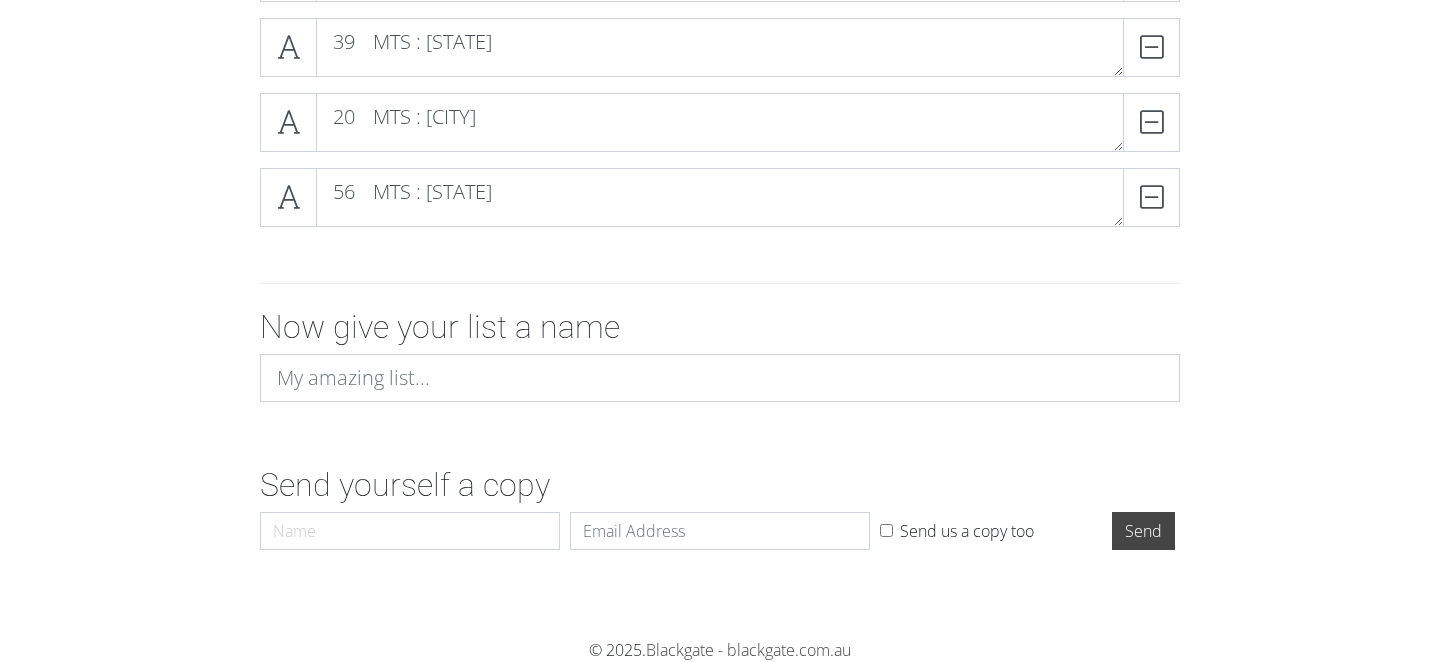 click on "Online List Builder
Add and remove items using the   and   buttons
Drag and drop items to sort them into order of importance
Email the list to yourself for later reference
If you'd like to discuss your list further, tick the feedback box and we'll get in touch.
27	Havaldar-CGST : Kolkata
DELETE
29	Havaldar-Customs : Kolkata
DELETE
DELETE" at bounding box center (720, -467) 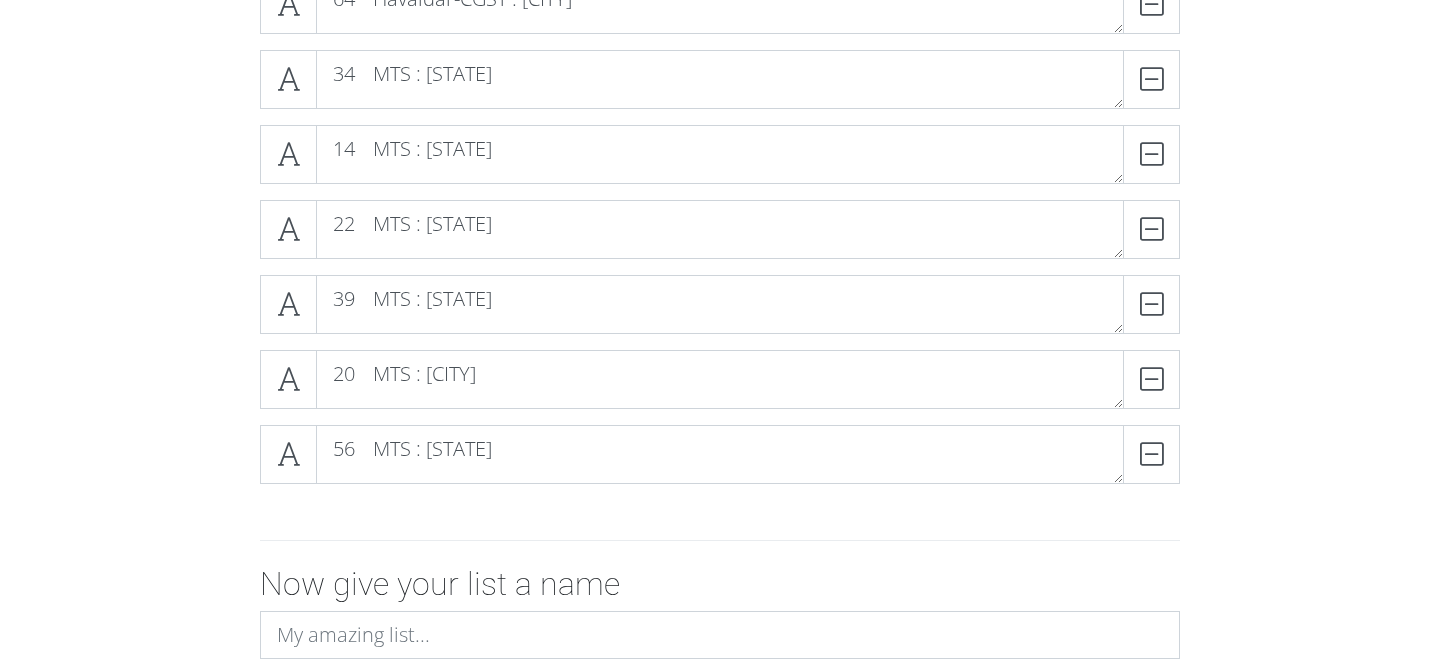 scroll, scrollTop: 1500, scrollLeft: 0, axis: vertical 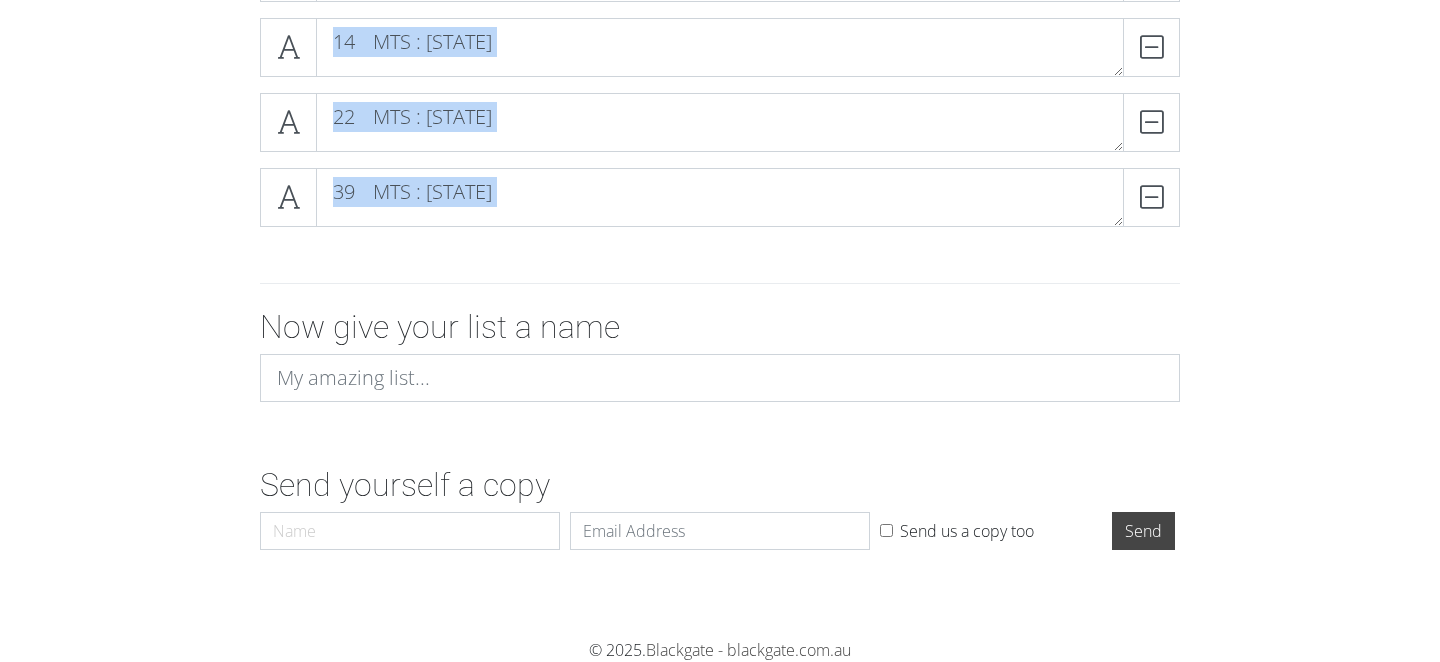 drag, startPoint x: 233, startPoint y: 159, endPoint x: 685, endPoint y: 204, distance: 454.23453 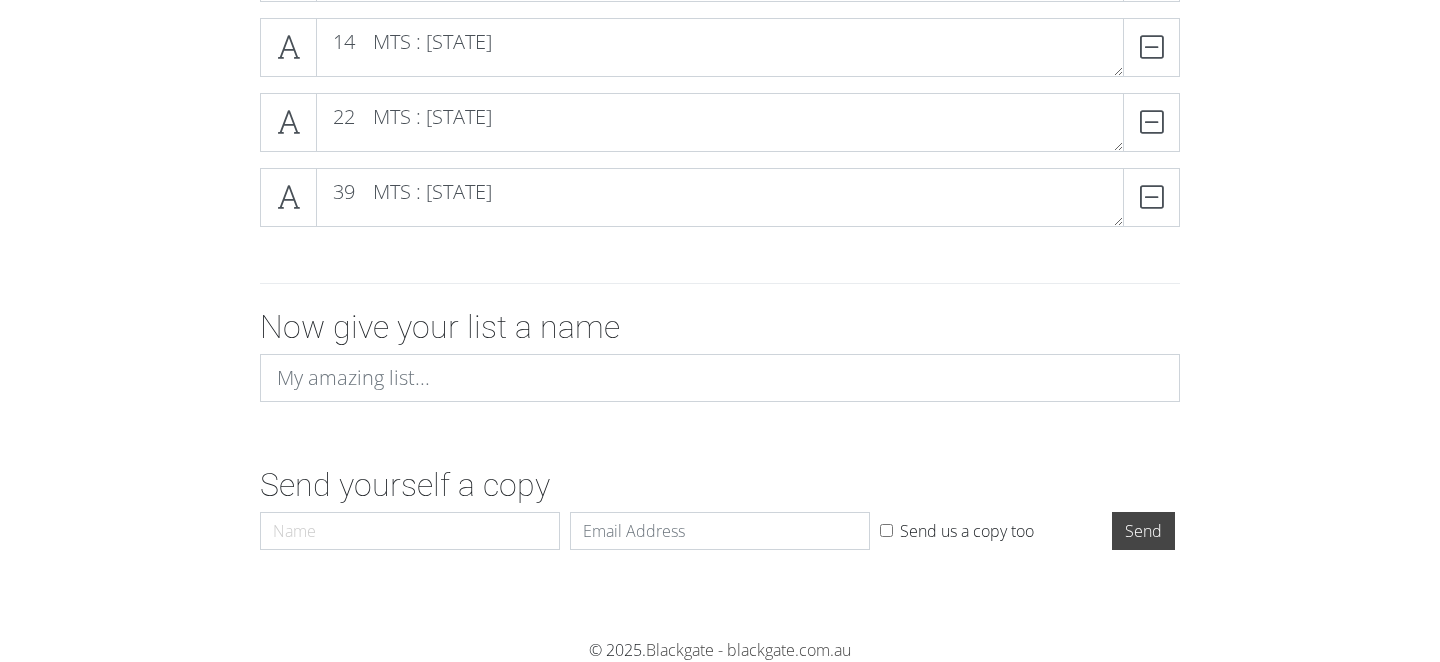 click on "27	Havaldar-CGST : [CITY]
DELETE
29	Havaldar-Customs : [CITY]
DELETE
18	Havaldar-CGST : [CITY]
DELETE
50	Havaldar-CGST : [CITY]
DELETE
47	Havaldar-CGST : [CITY]
DELETE
52	Havaldar-Customs : [CITY]
DELETE
DELETE" at bounding box center [720, -357] 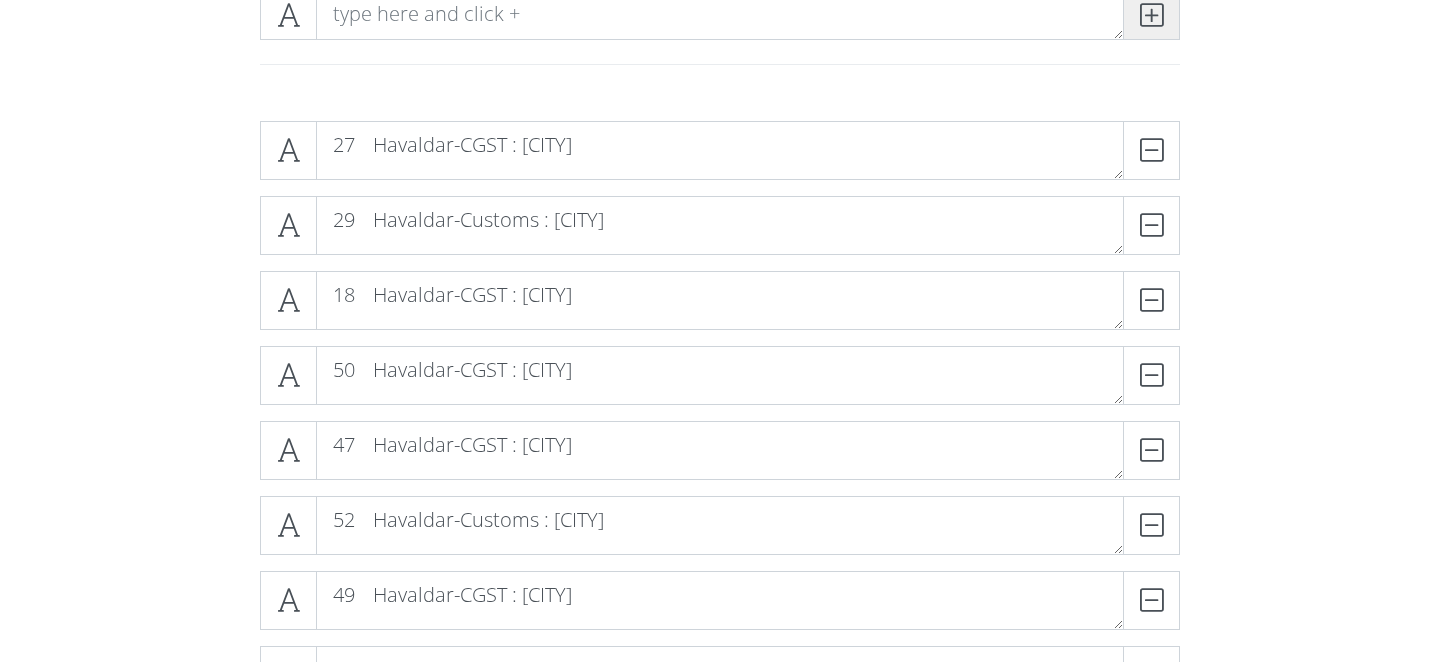 scroll, scrollTop: 60, scrollLeft: 0, axis: vertical 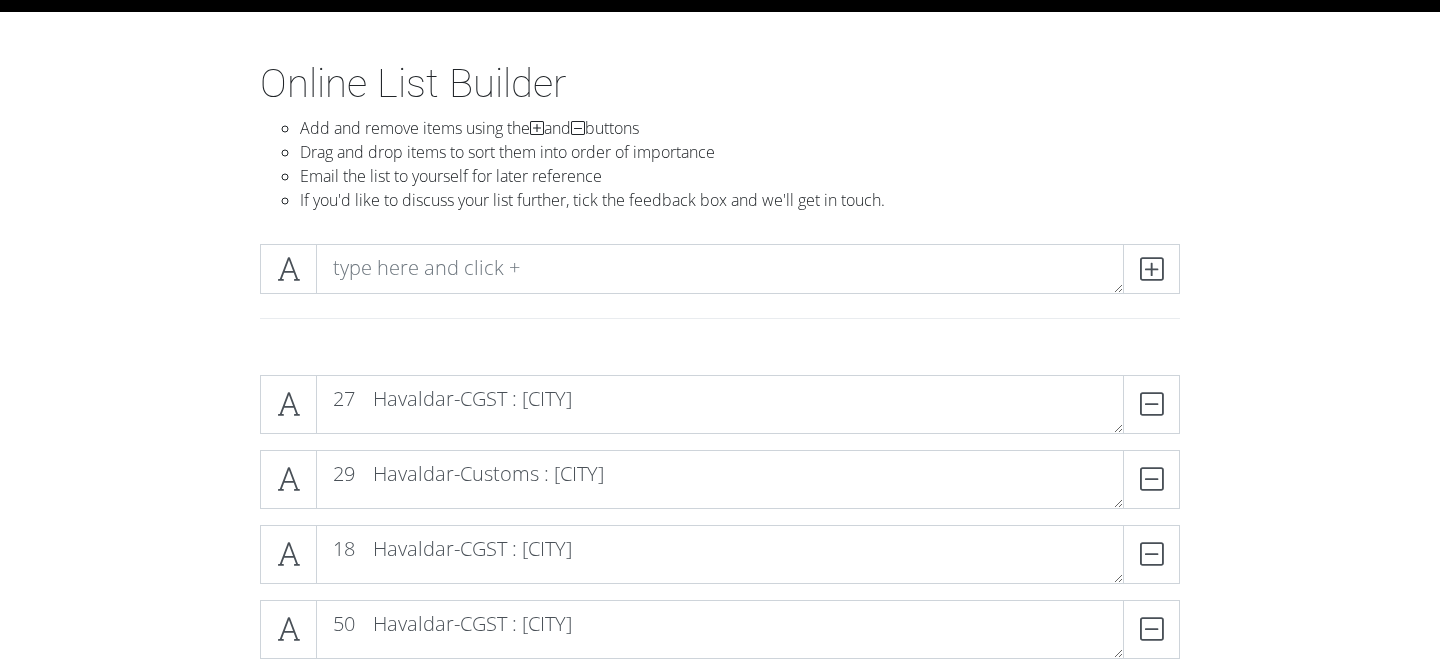 click on "27	Havaldar-CGST : [CITY]
DELETE" at bounding box center (720, 412) 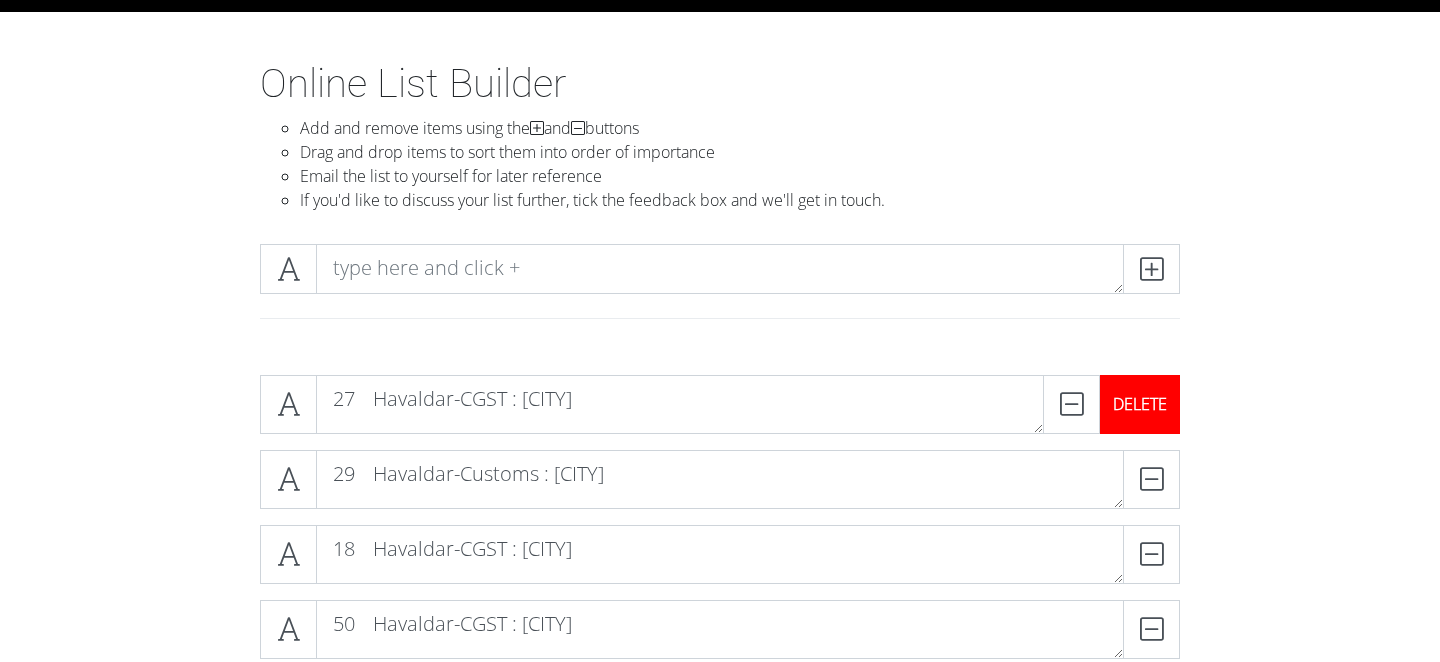 click on "DELETE" at bounding box center [1140, 404] 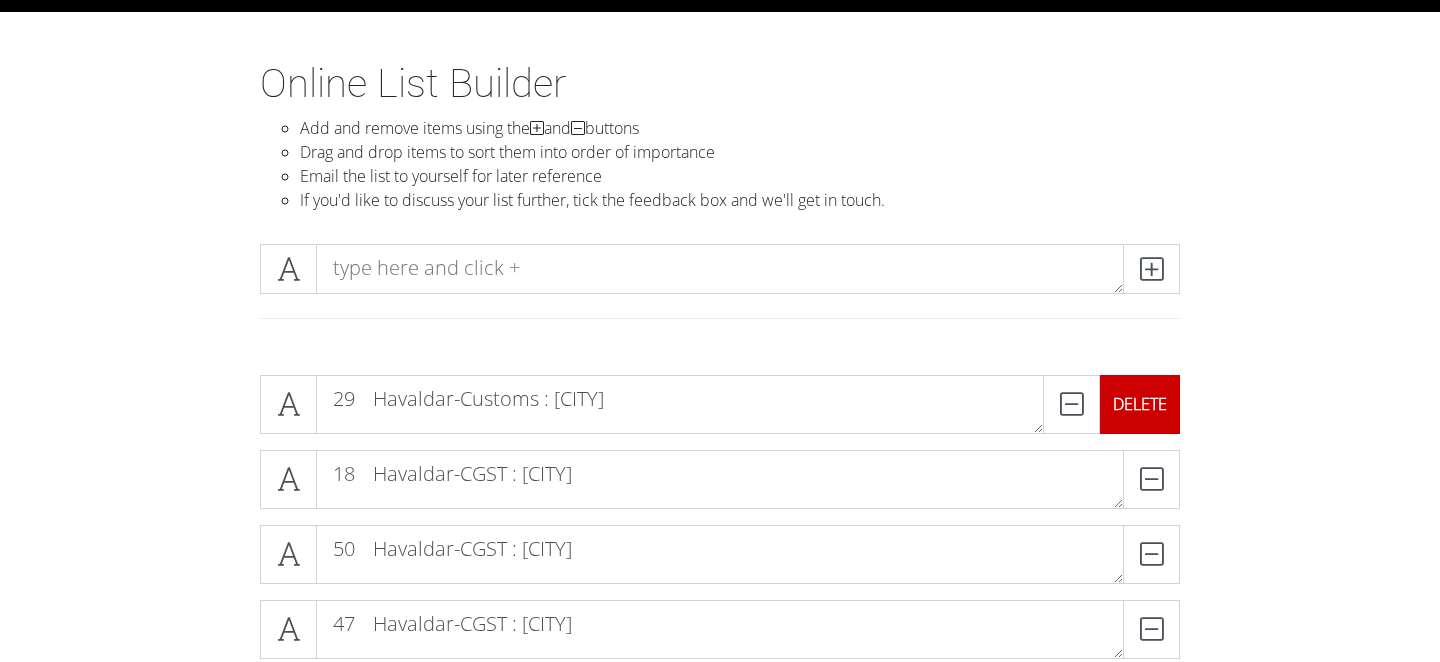 click on "DELETE" at bounding box center (1140, 404) 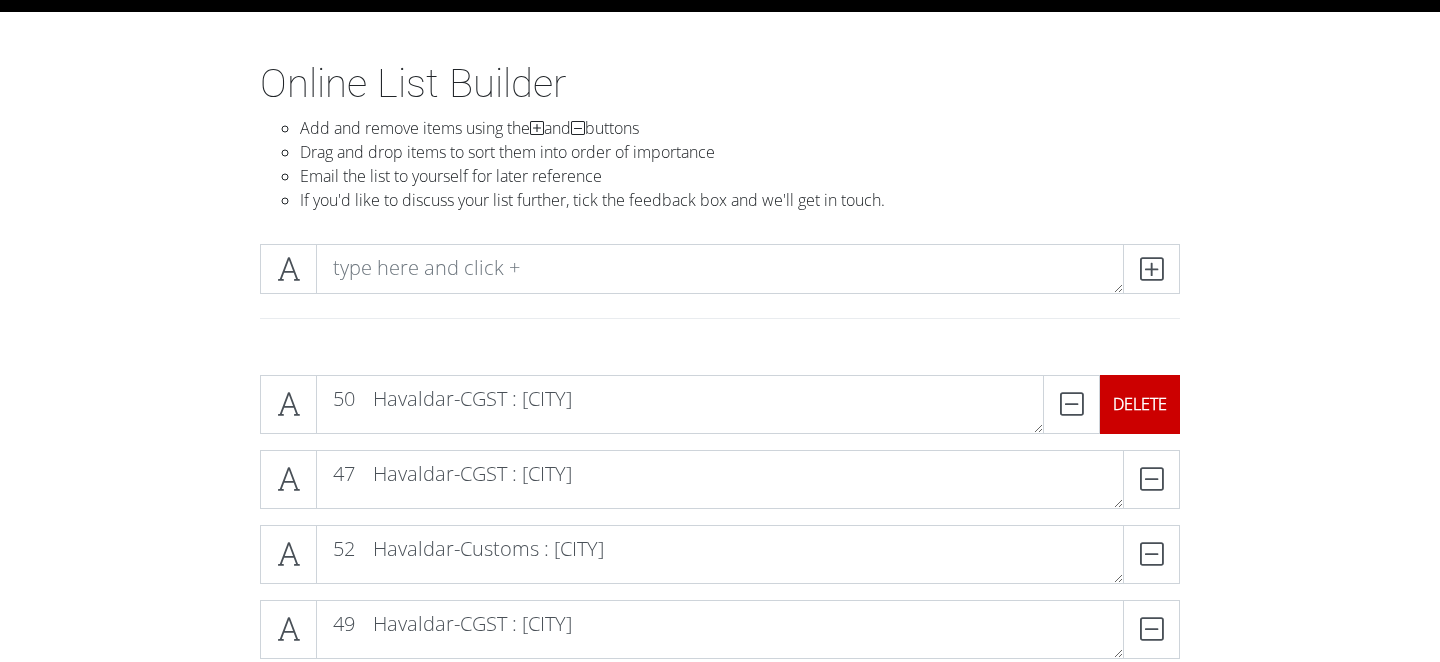 click on "DELETE" at bounding box center [1140, 404] 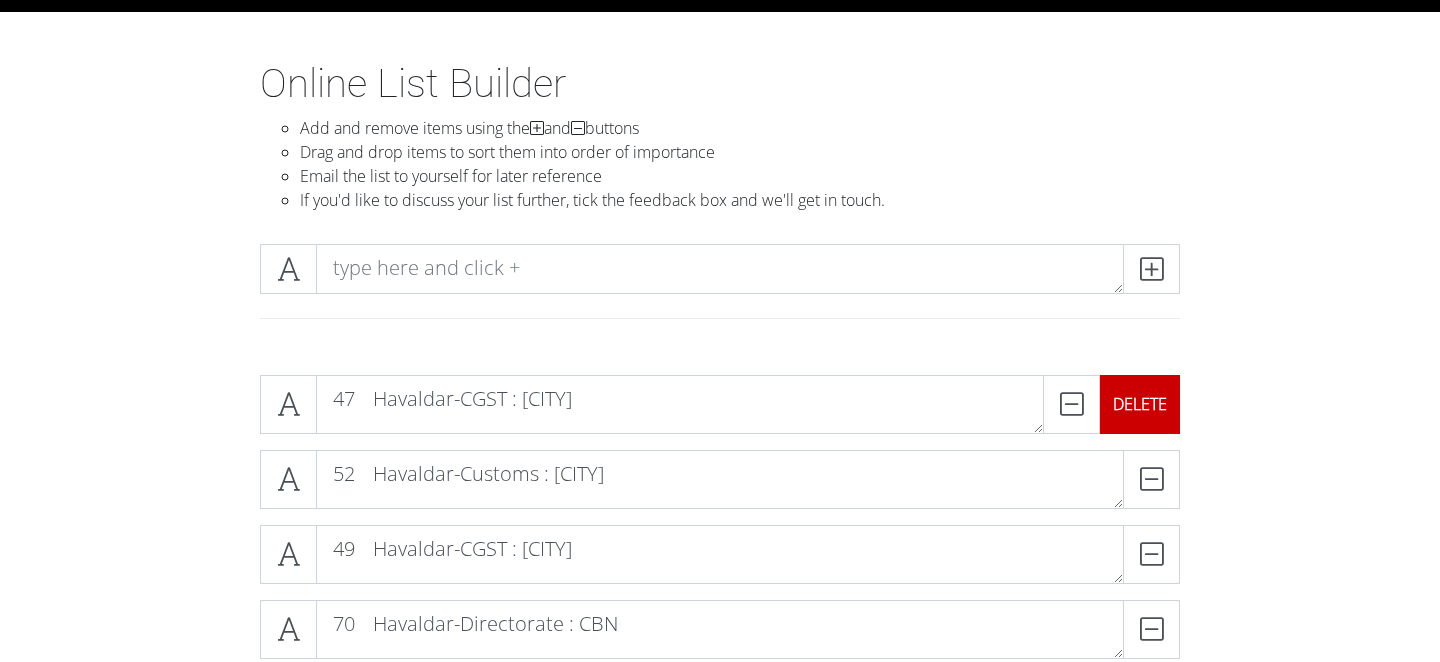 click on "DELETE" at bounding box center [1140, 404] 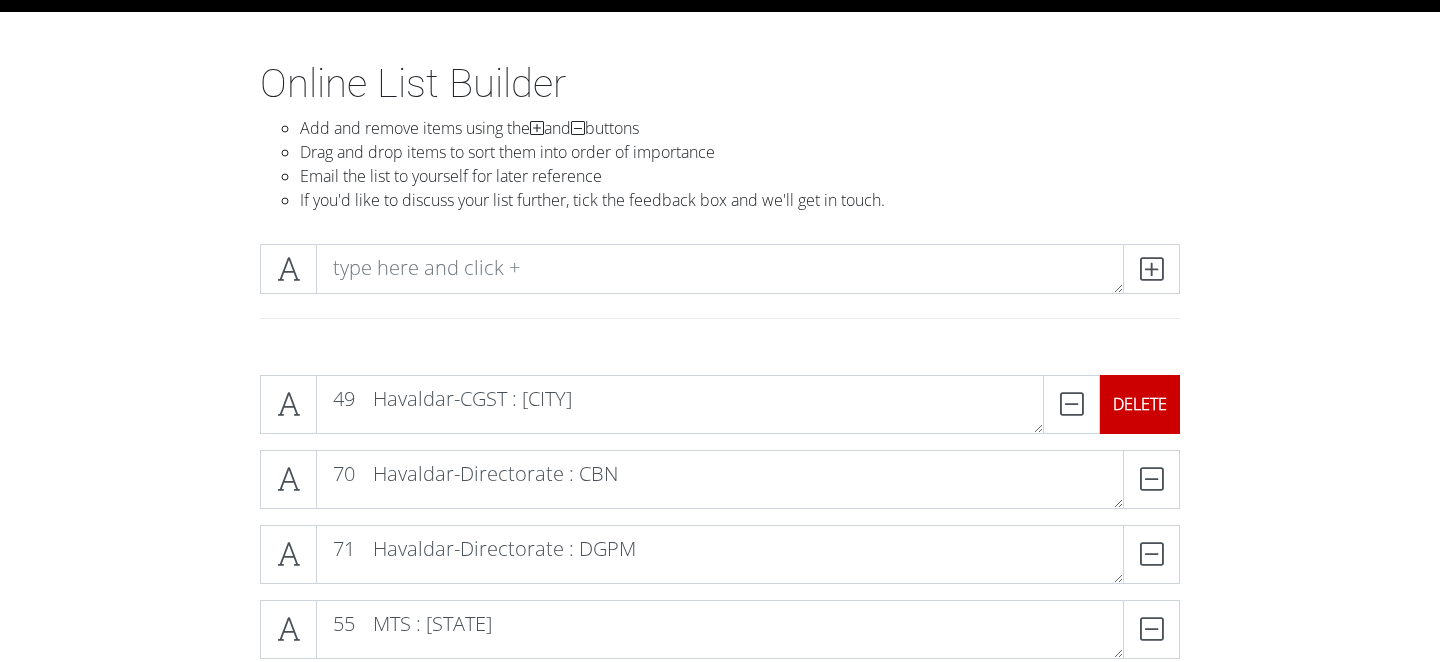 click on "DELETE" at bounding box center (1140, 404) 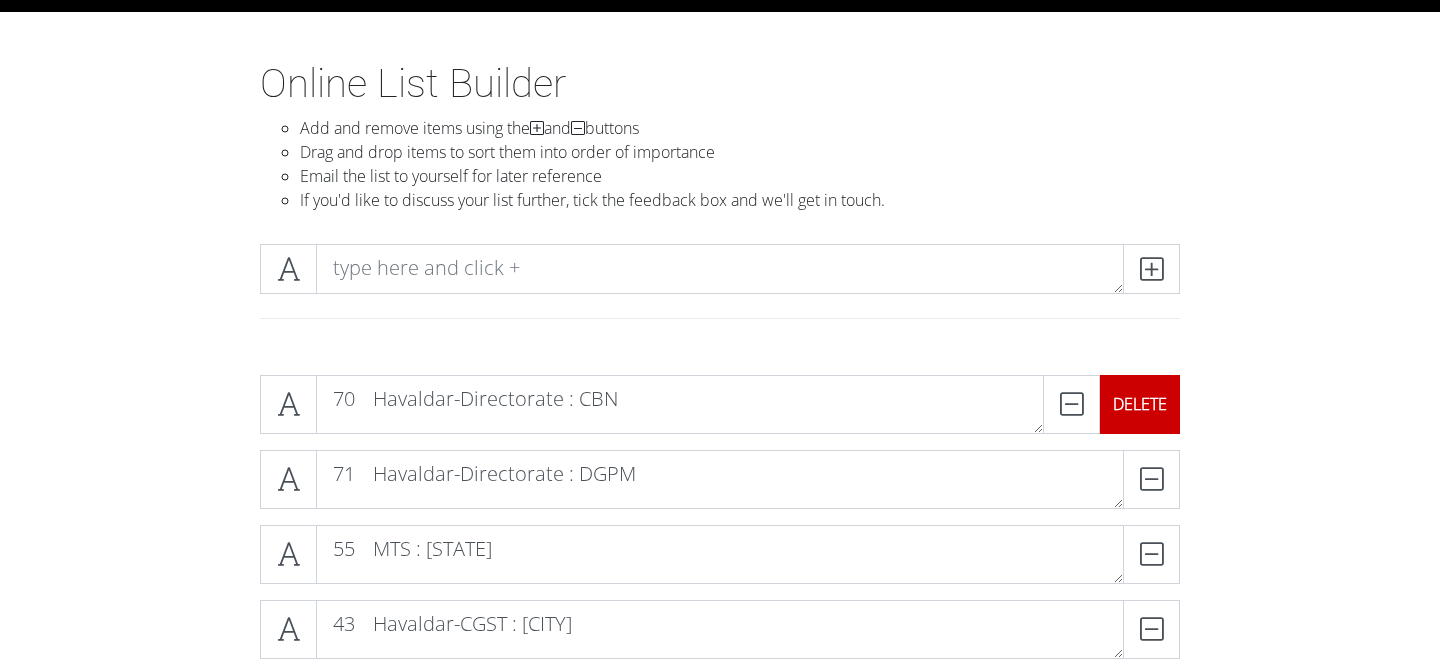 click on "DELETE" at bounding box center (1140, 404) 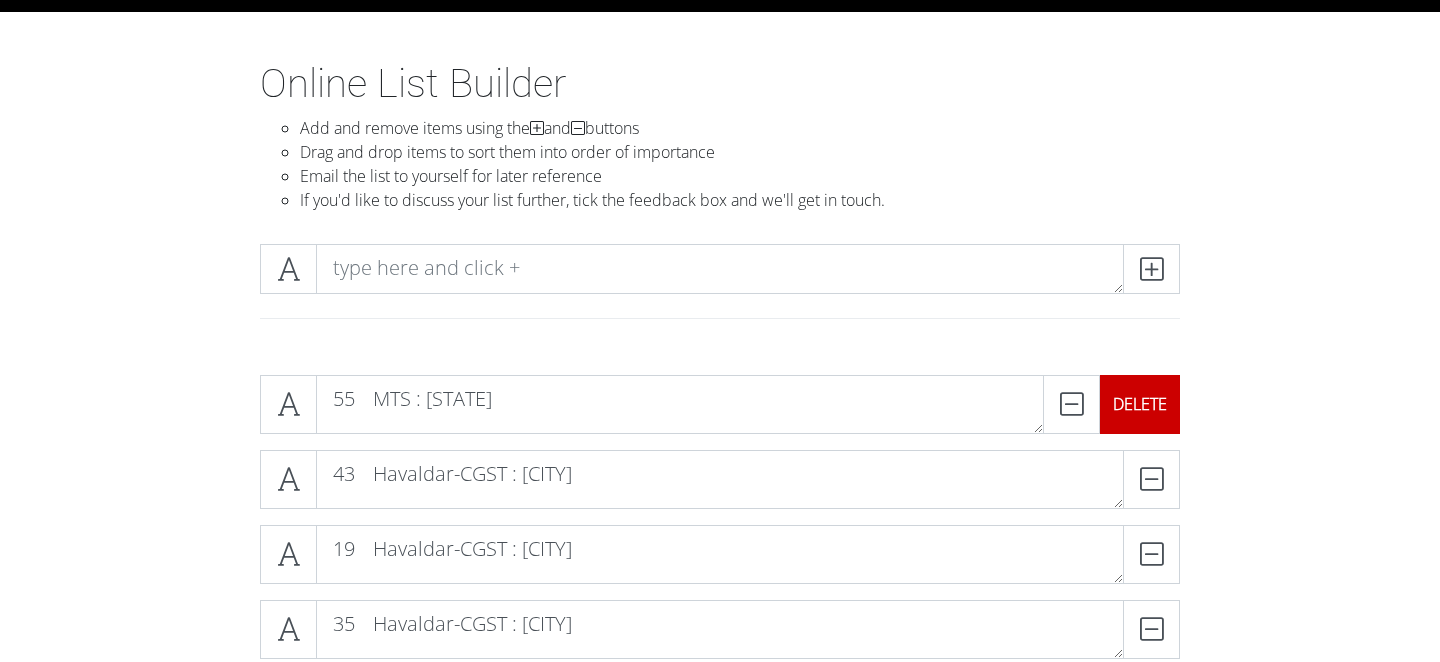 click on "DELETE" at bounding box center (1140, 404) 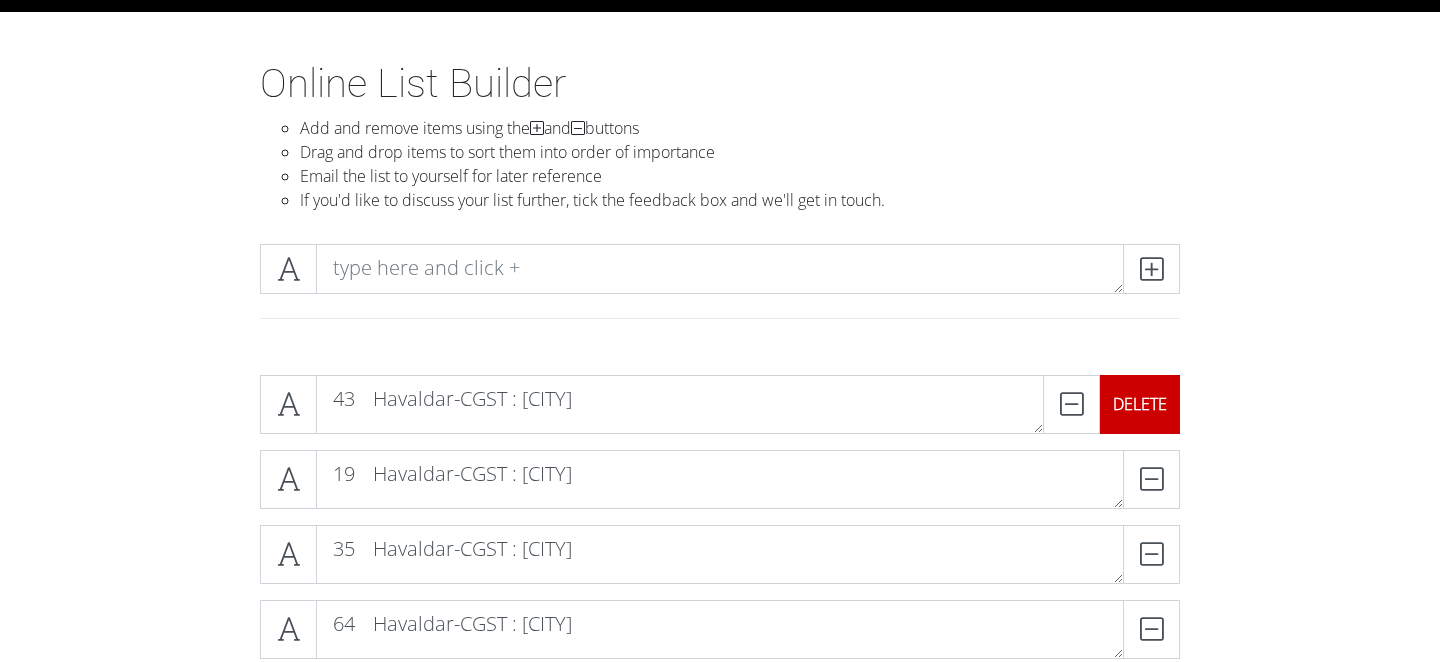 click on "DELETE" at bounding box center [1140, 404] 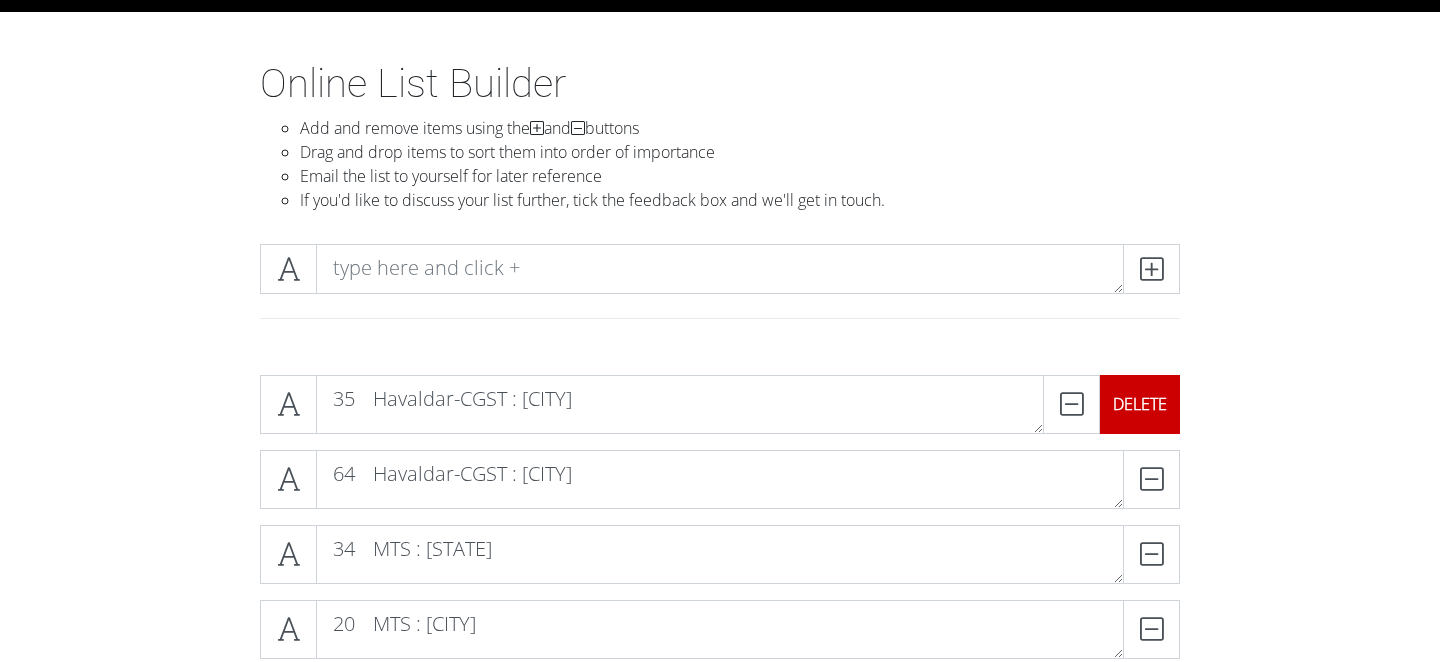 click on "DELETE" at bounding box center [1140, 404] 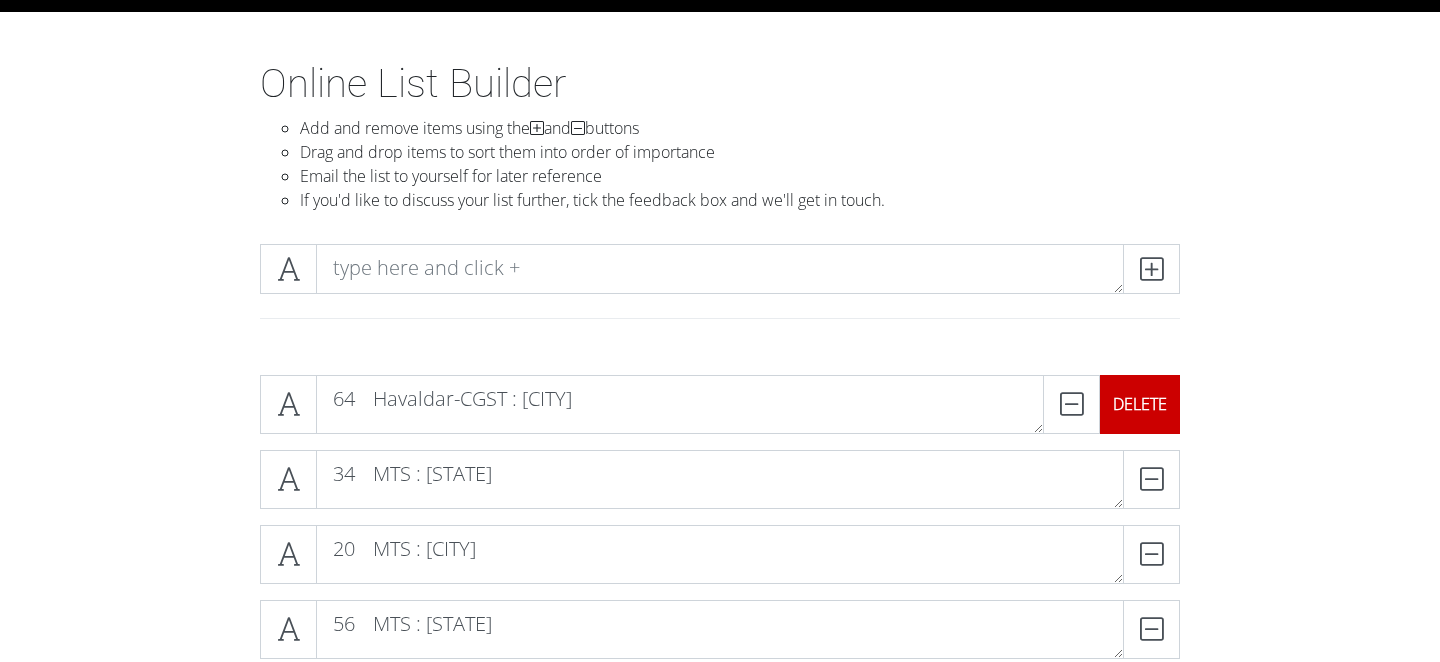 click on "DELETE" at bounding box center [1140, 404] 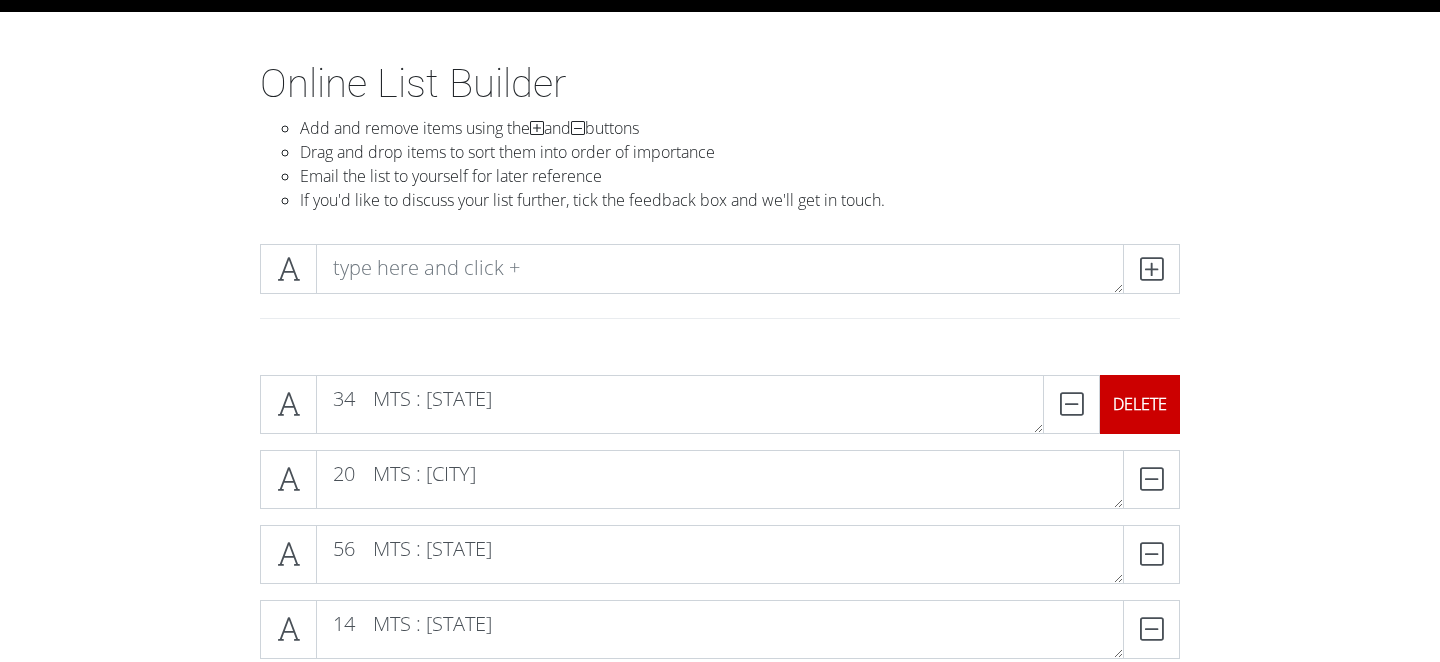 click on "DELETE" at bounding box center [1140, 404] 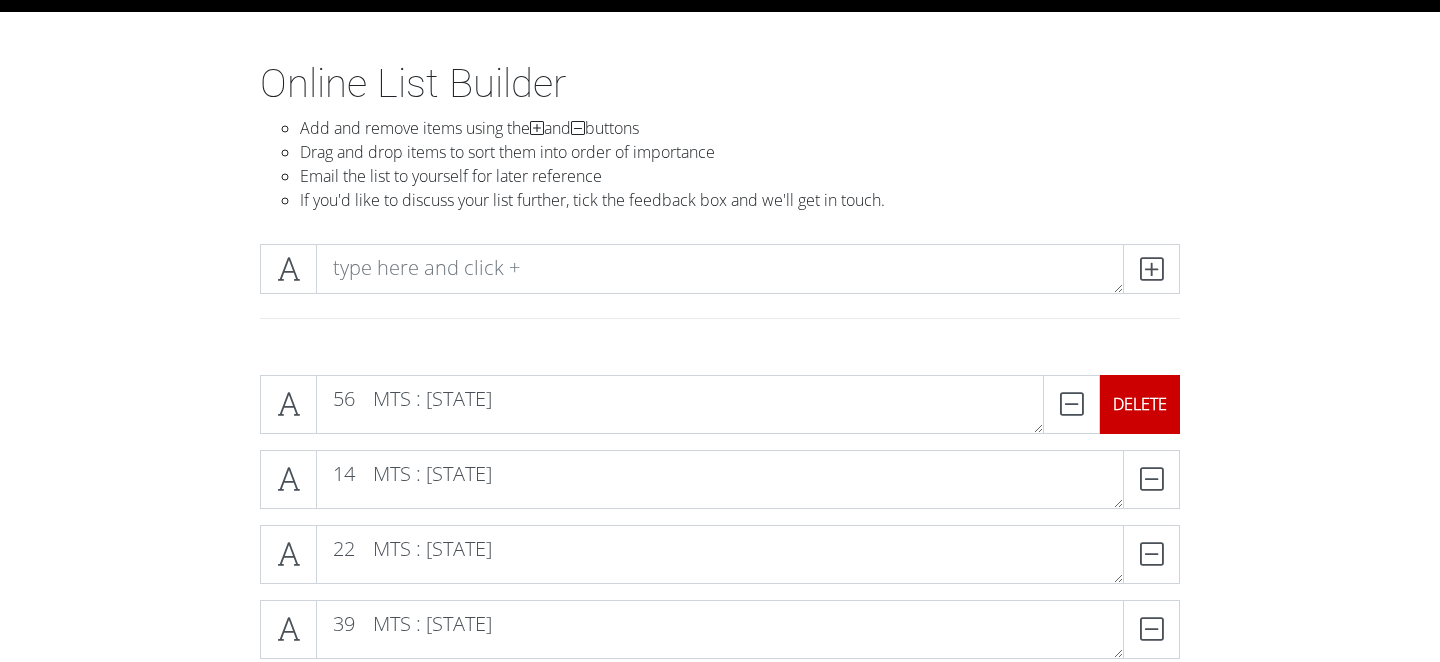 click on "DELETE" at bounding box center [1140, 404] 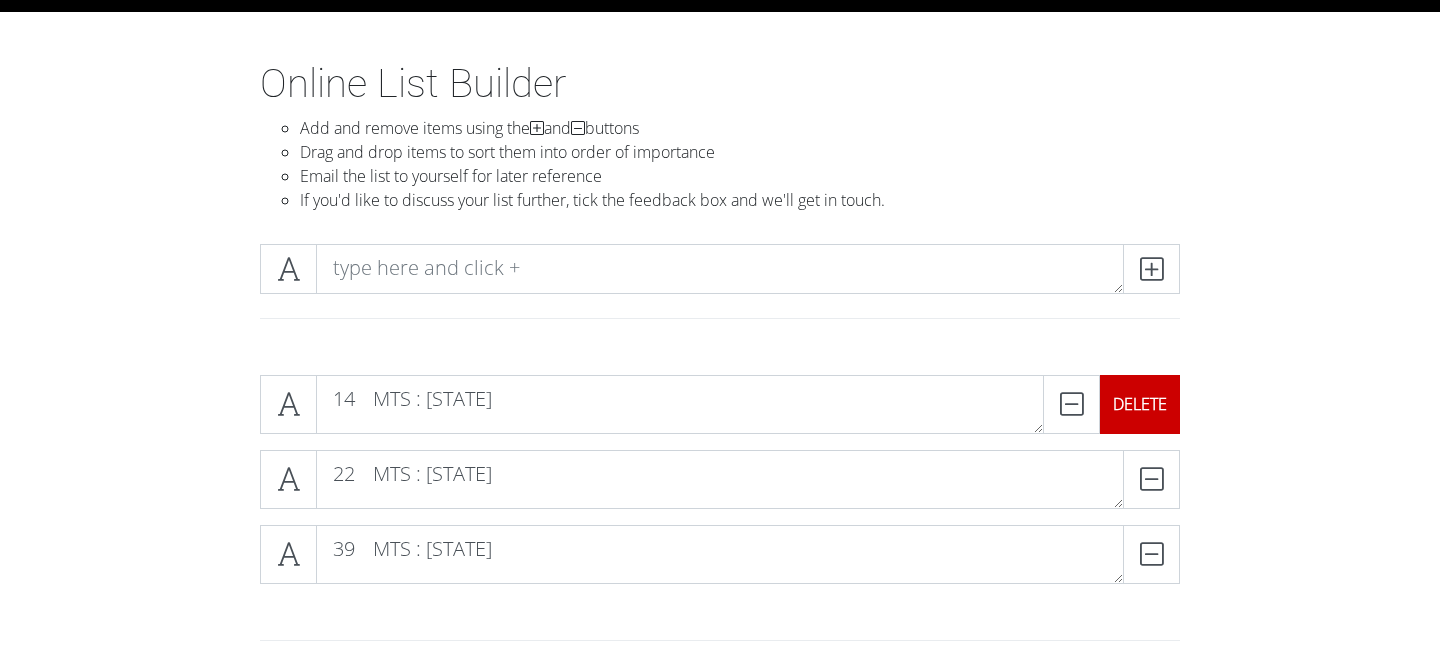 click on "DELETE" at bounding box center (1111, 404) 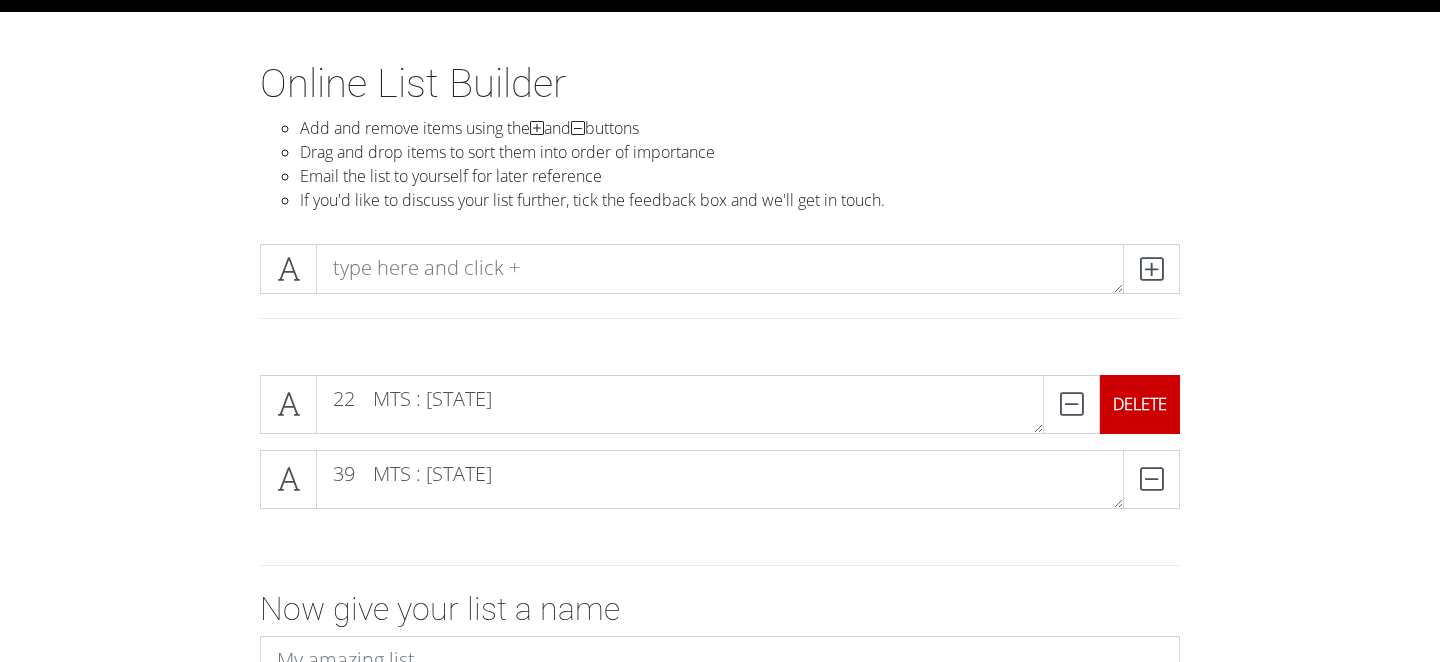 click on "DELETE" at bounding box center [1140, 404] 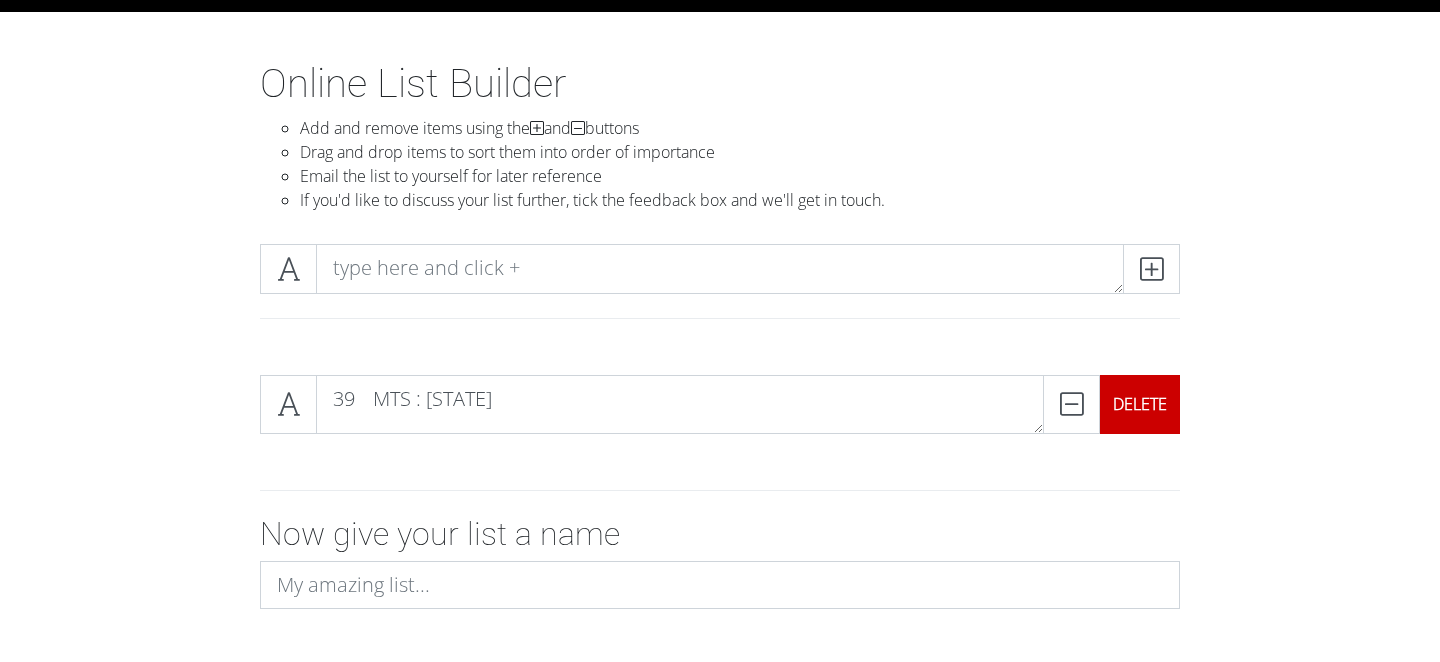 click on "DELETE" at bounding box center [1111, 404] 